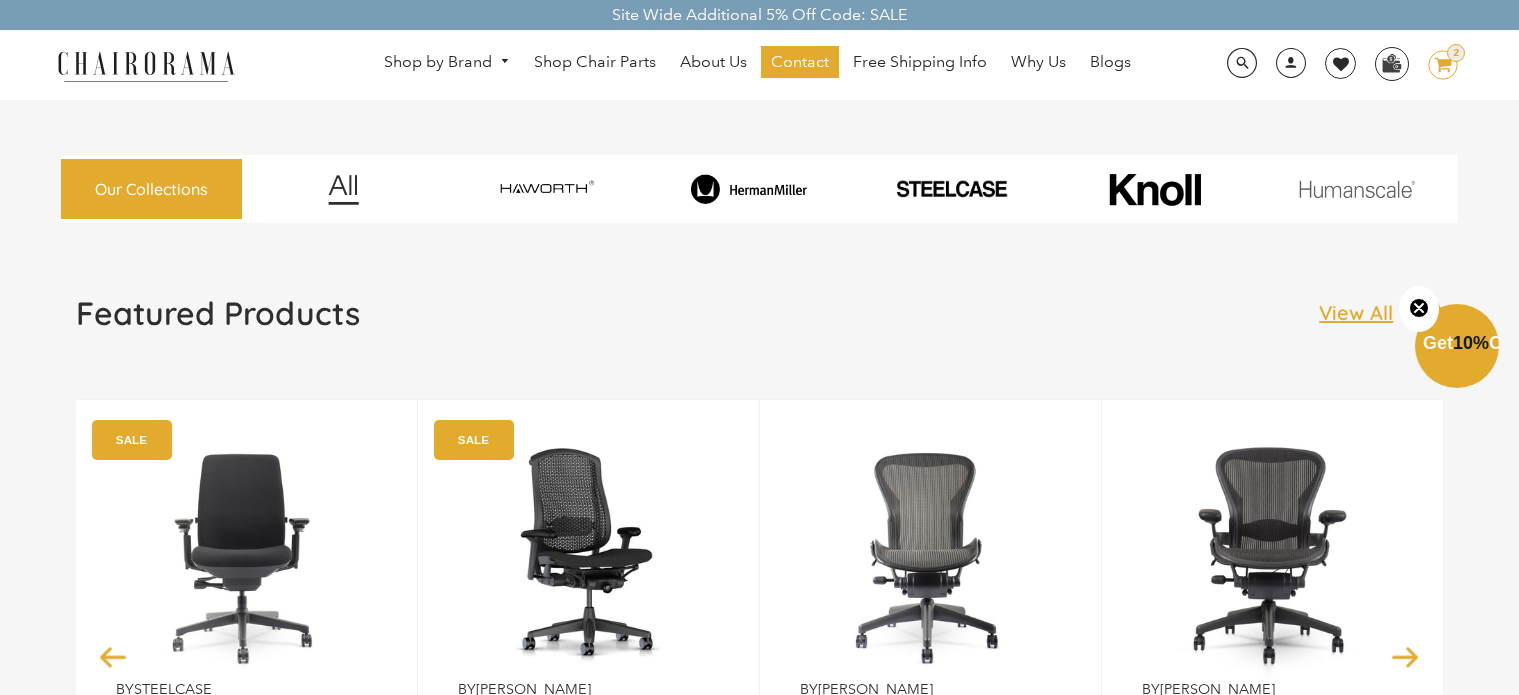 scroll, scrollTop: 0, scrollLeft: 0, axis: both 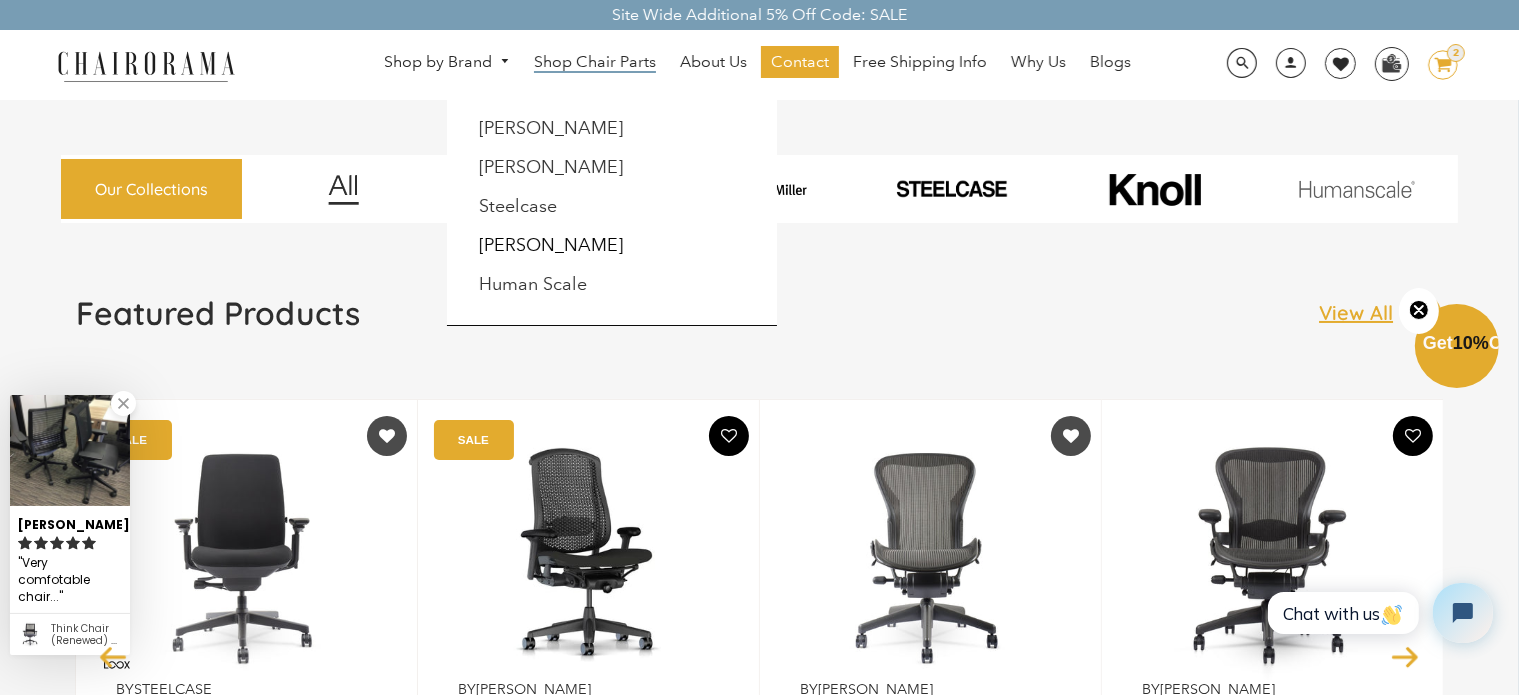 click on "Shop Chair Parts" at bounding box center [595, 62] 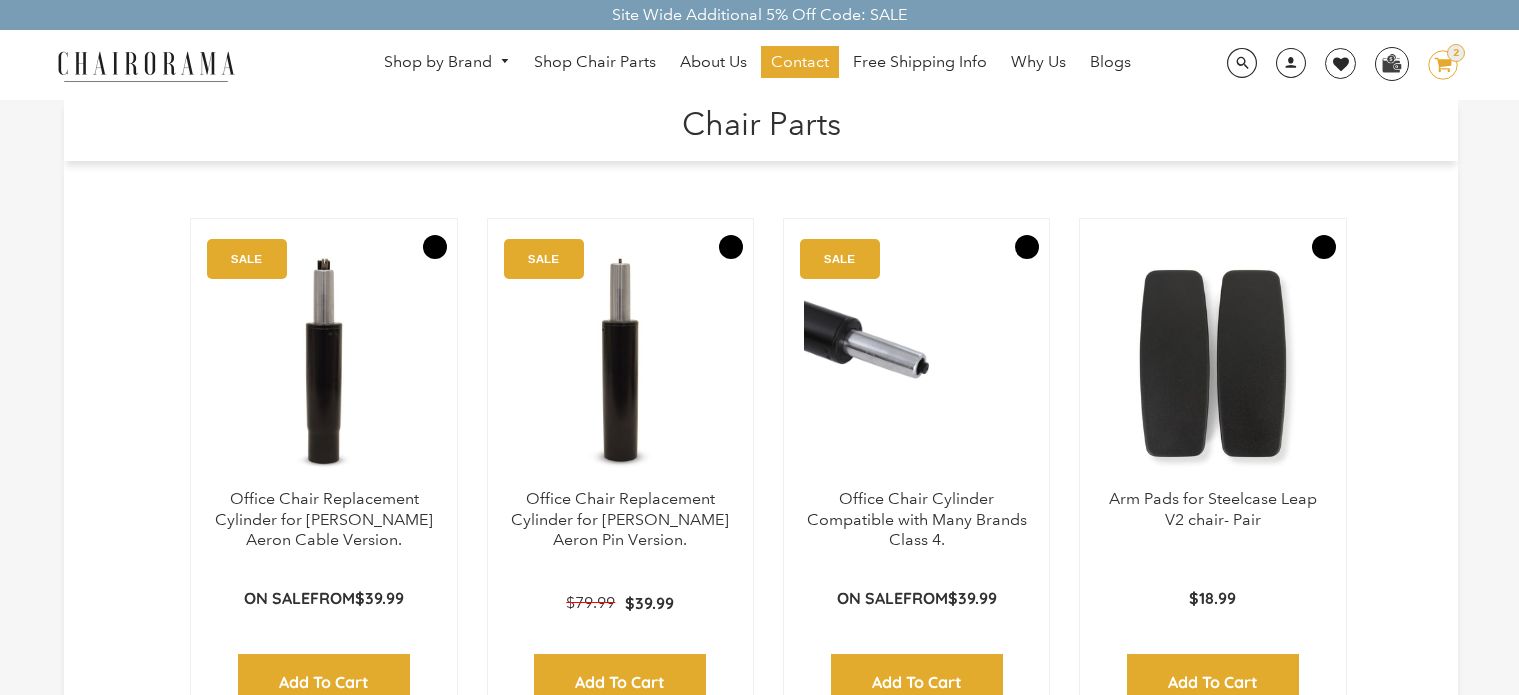 scroll, scrollTop: 0, scrollLeft: 0, axis: both 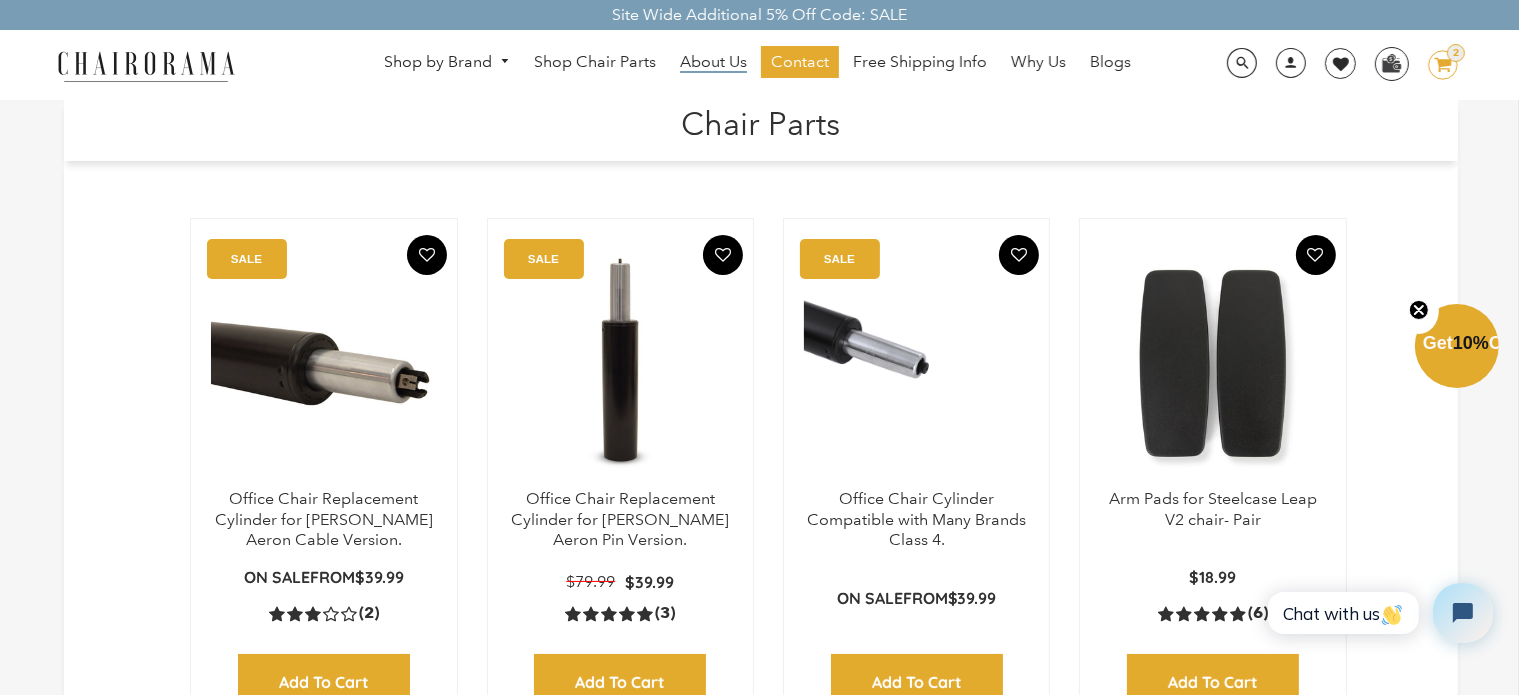 click on "About Us" at bounding box center (713, 62) 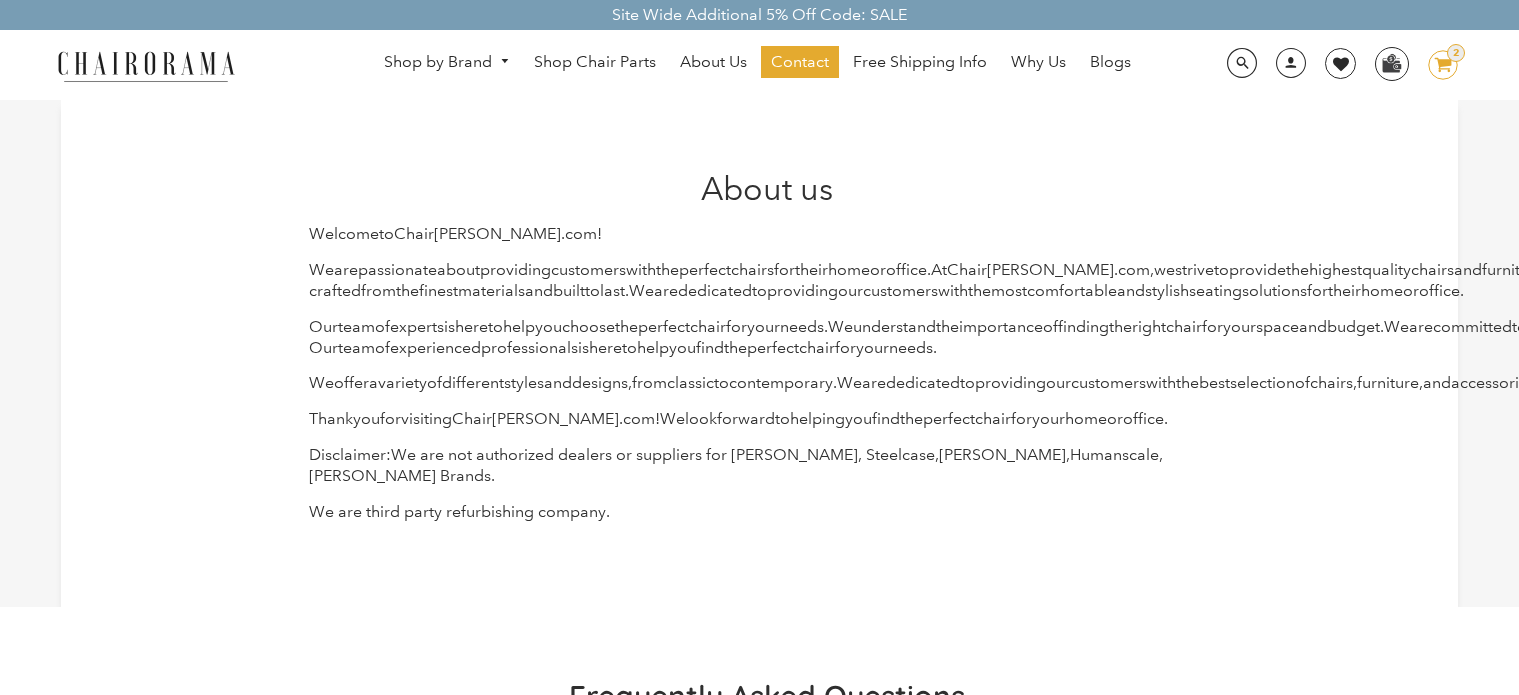 scroll, scrollTop: 0, scrollLeft: 0, axis: both 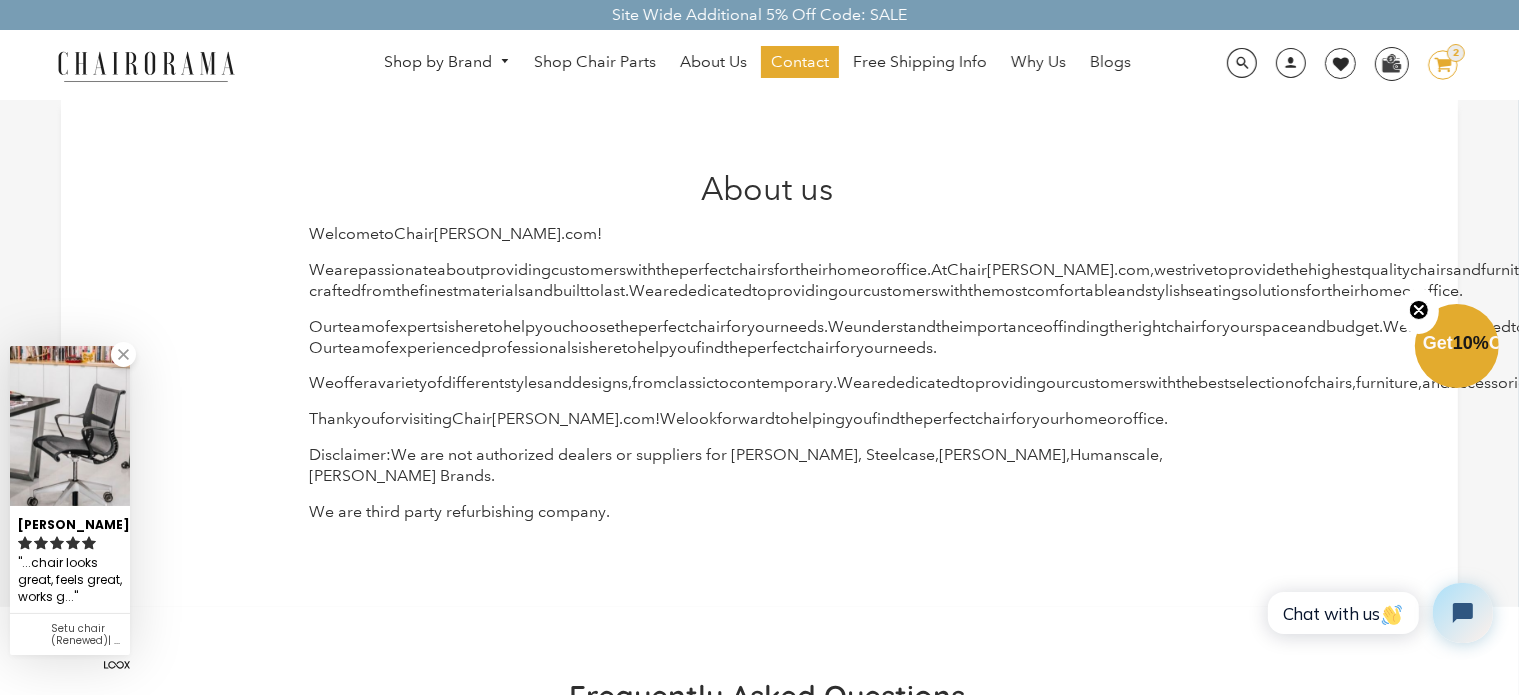 click at bounding box center (123, 354) 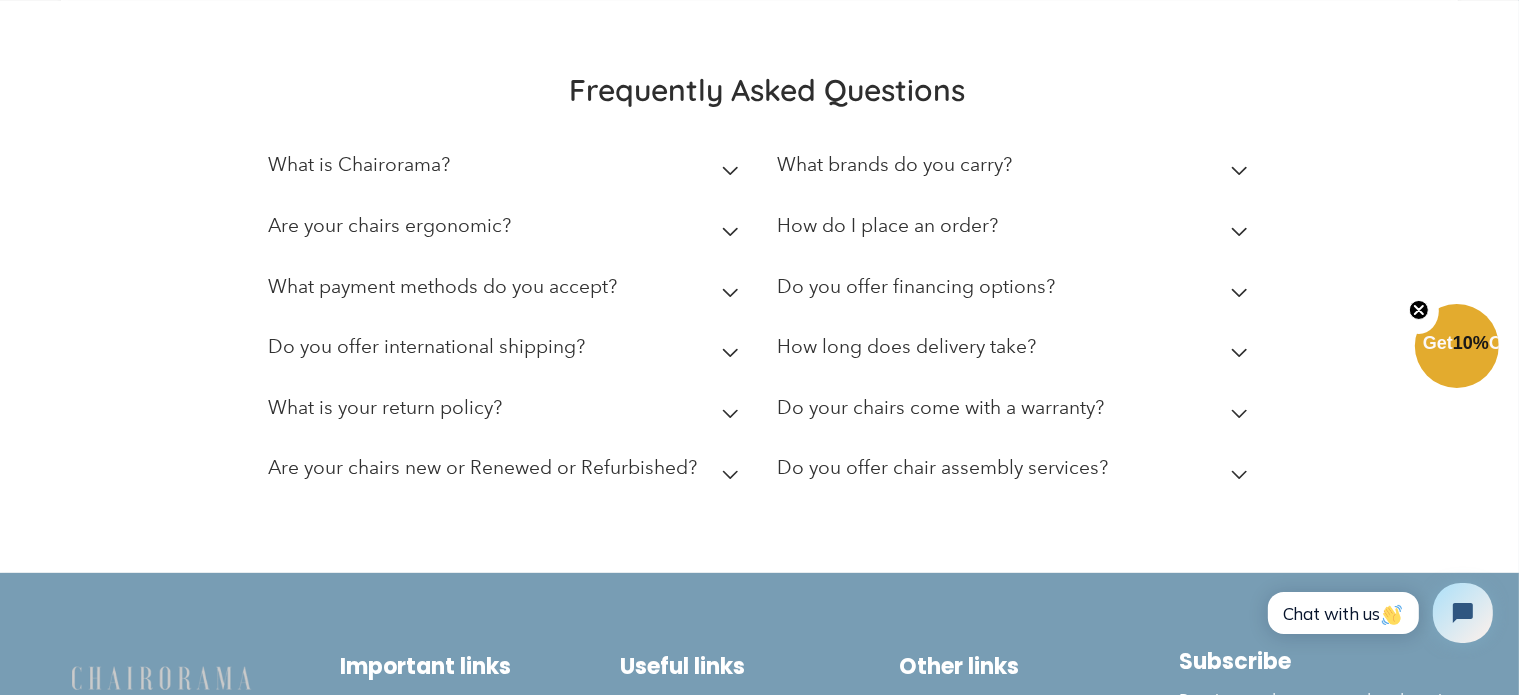 scroll, scrollTop: 962, scrollLeft: 0, axis: vertical 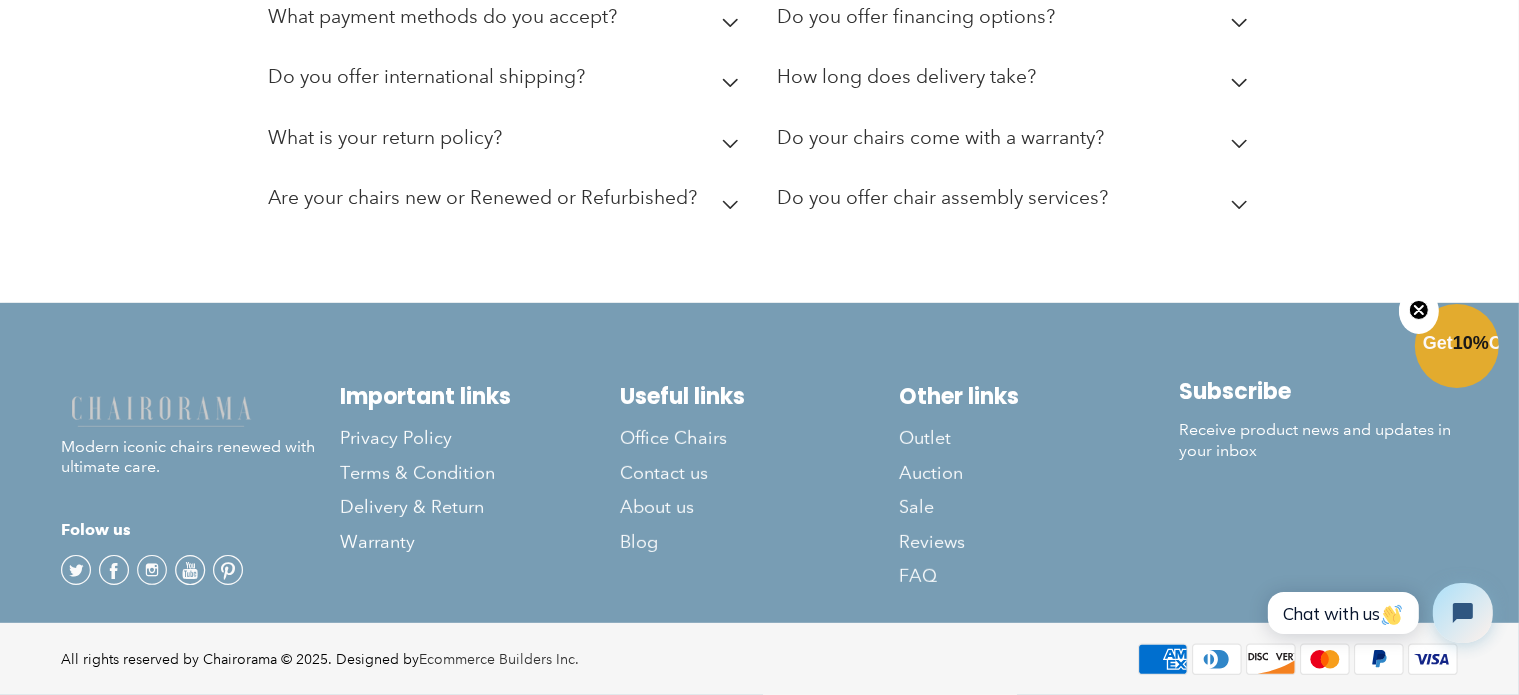 click on "Close teaser" at bounding box center [1419, 311] 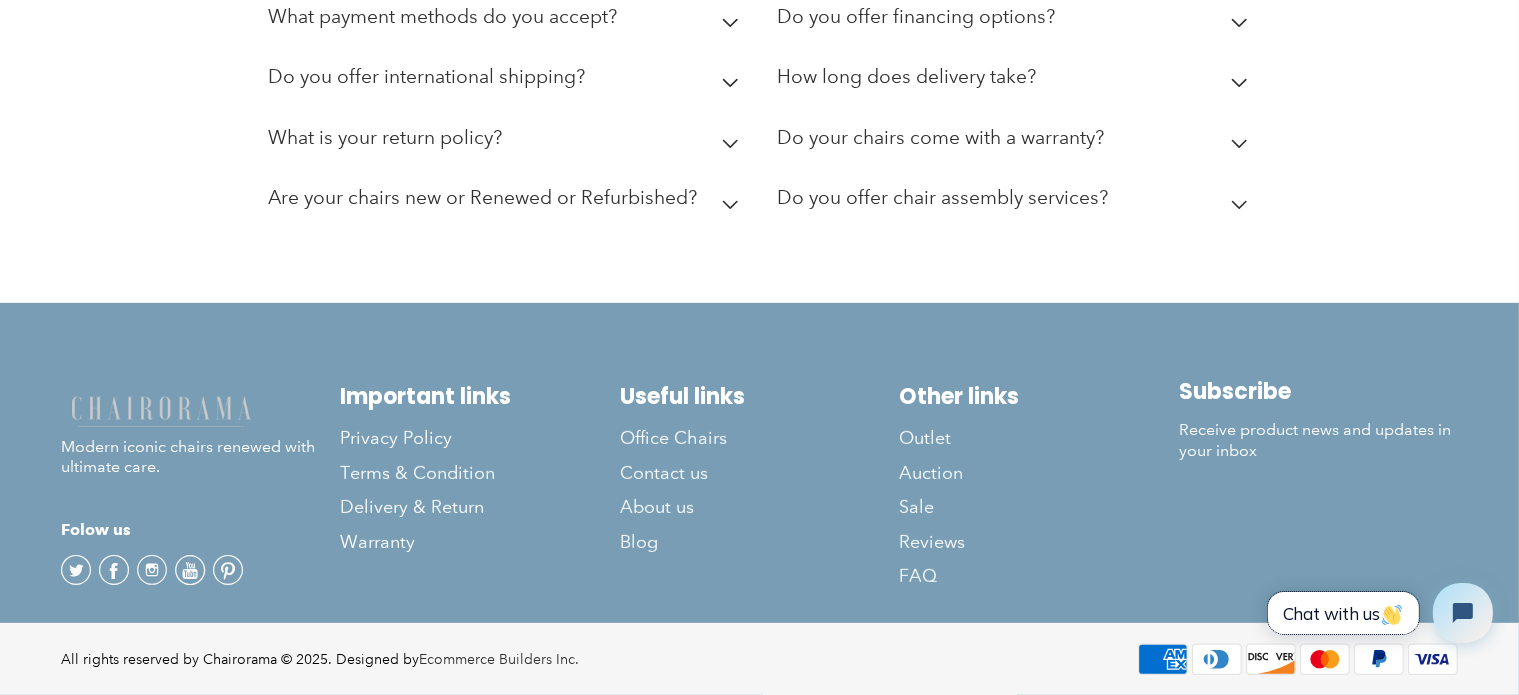 click at bounding box center (1391, 614) 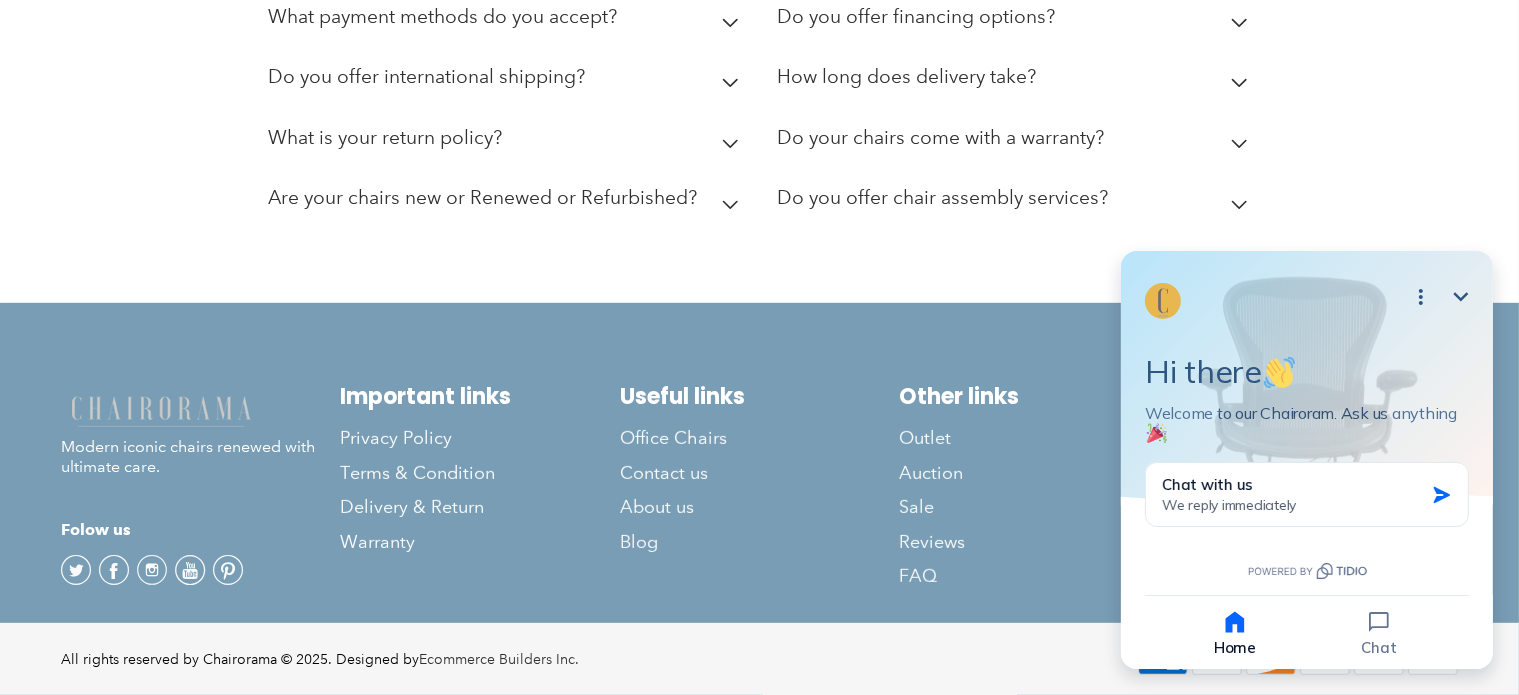 click on "Minimize" at bounding box center [1460, 296] 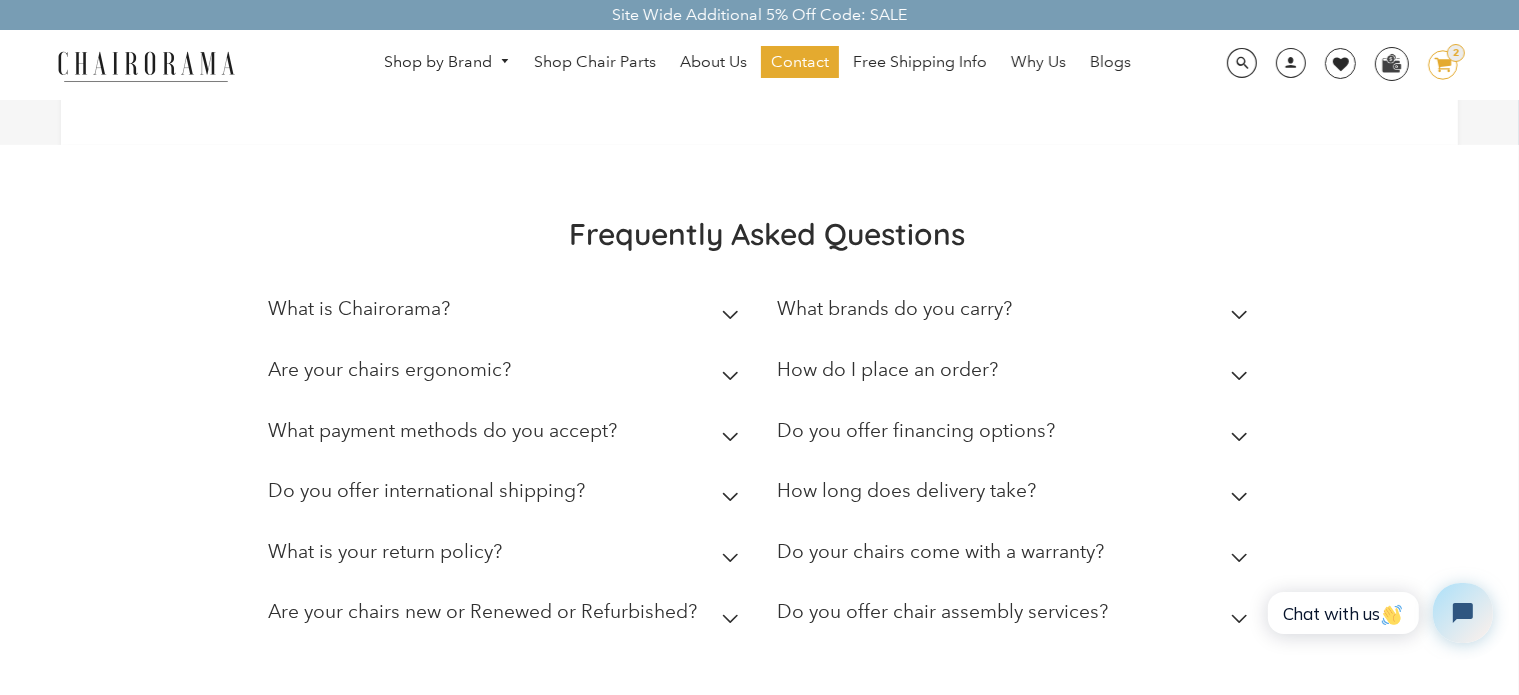 scroll, scrollTop: 0, scrollLeft: 0, axis: both 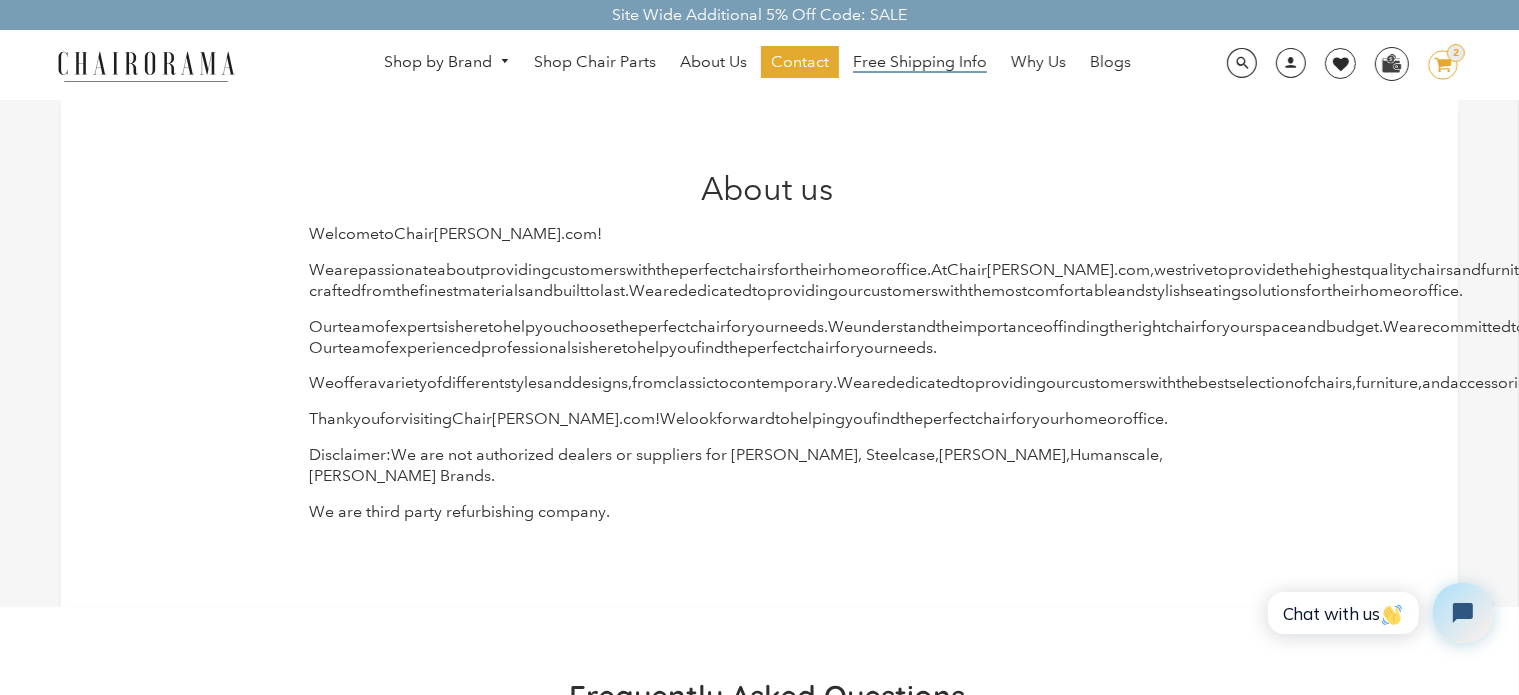 click on "Free Shipping Info" at bounding box center [920, 62] 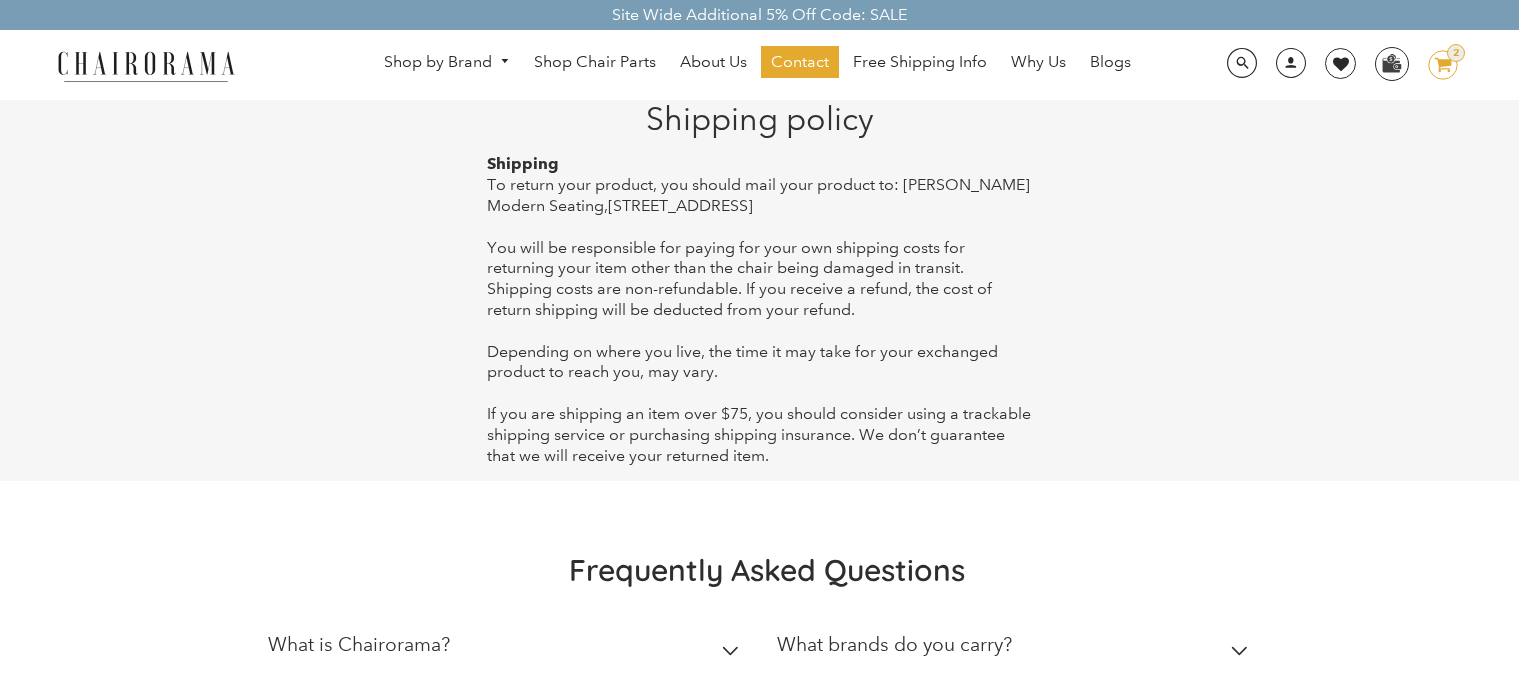 scroll, scrollTop: 0, scrollLeft: 0, axis: both 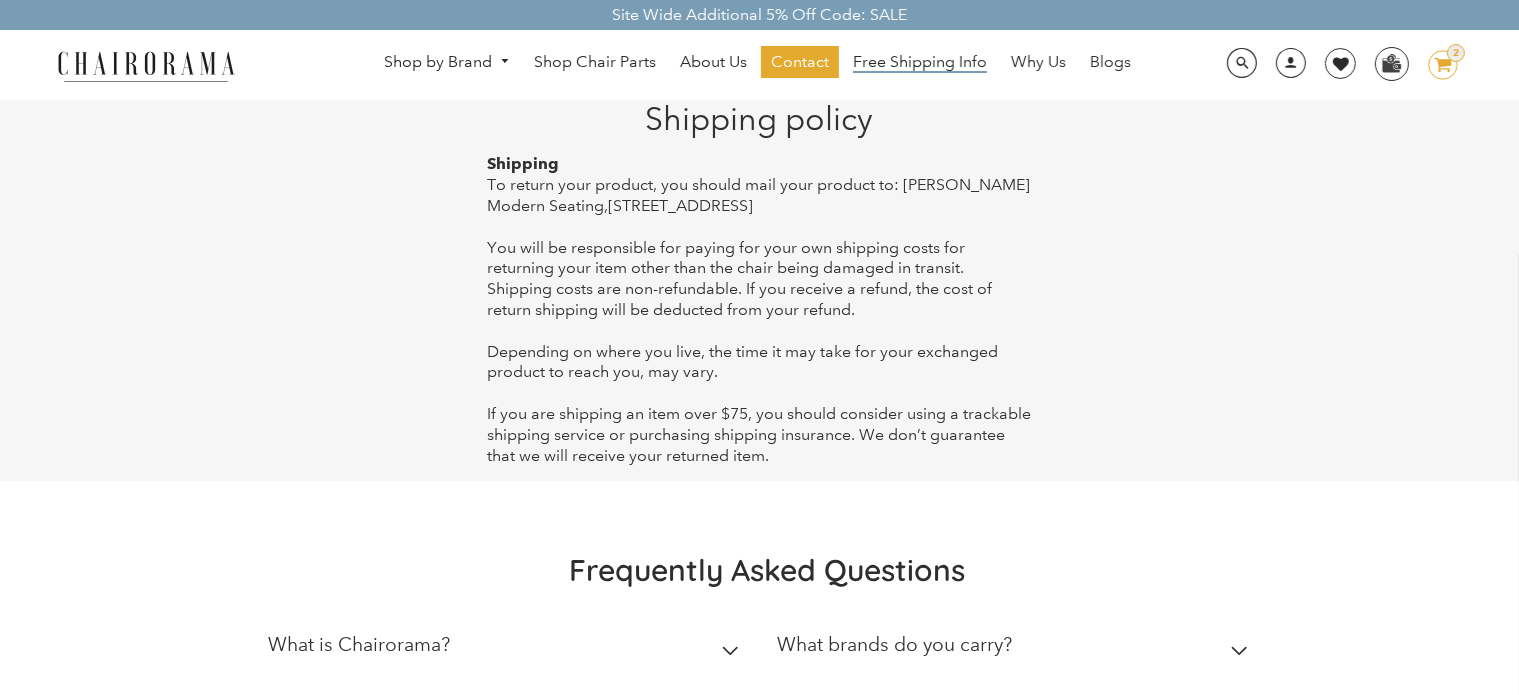 click on "Free Shipping Info" at bounding box center (920, 62) 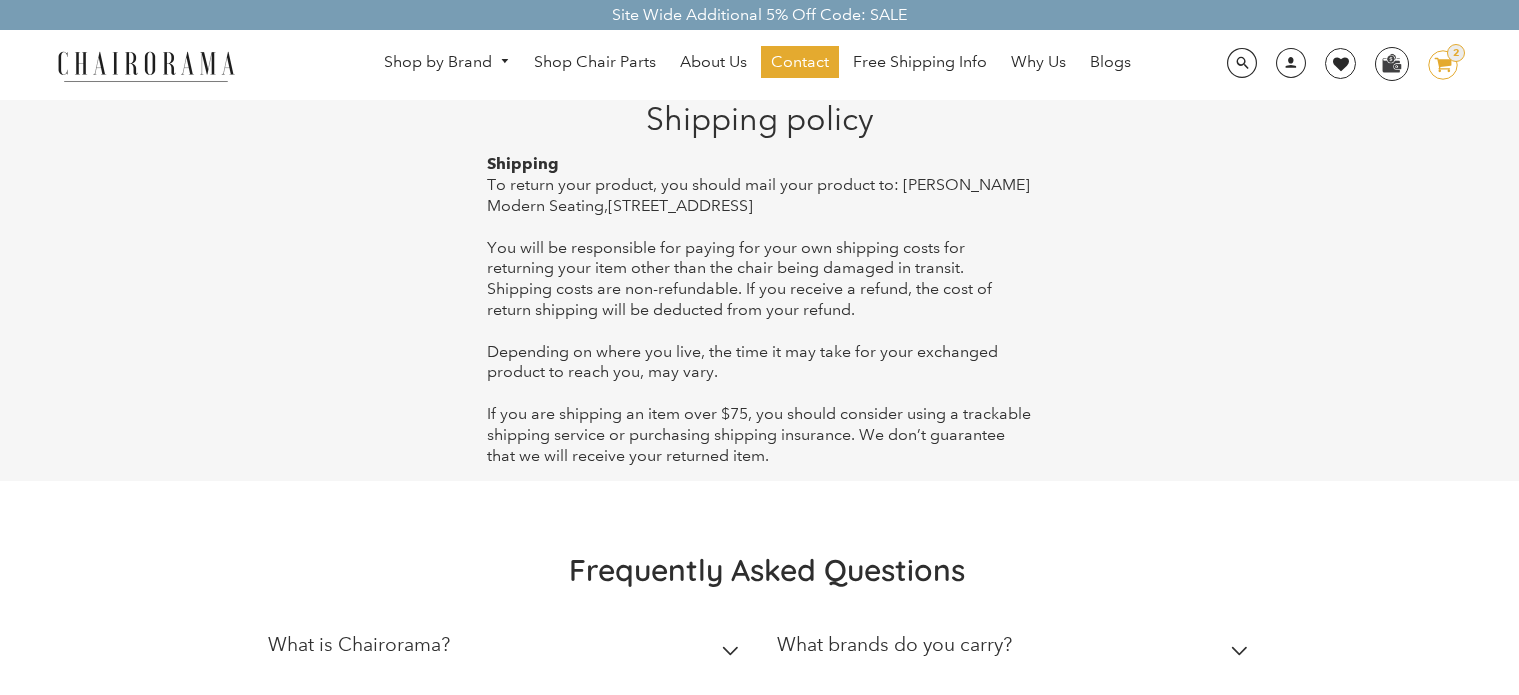 scroll, scrollTop: 0, scrollLeft: 0, axis: both 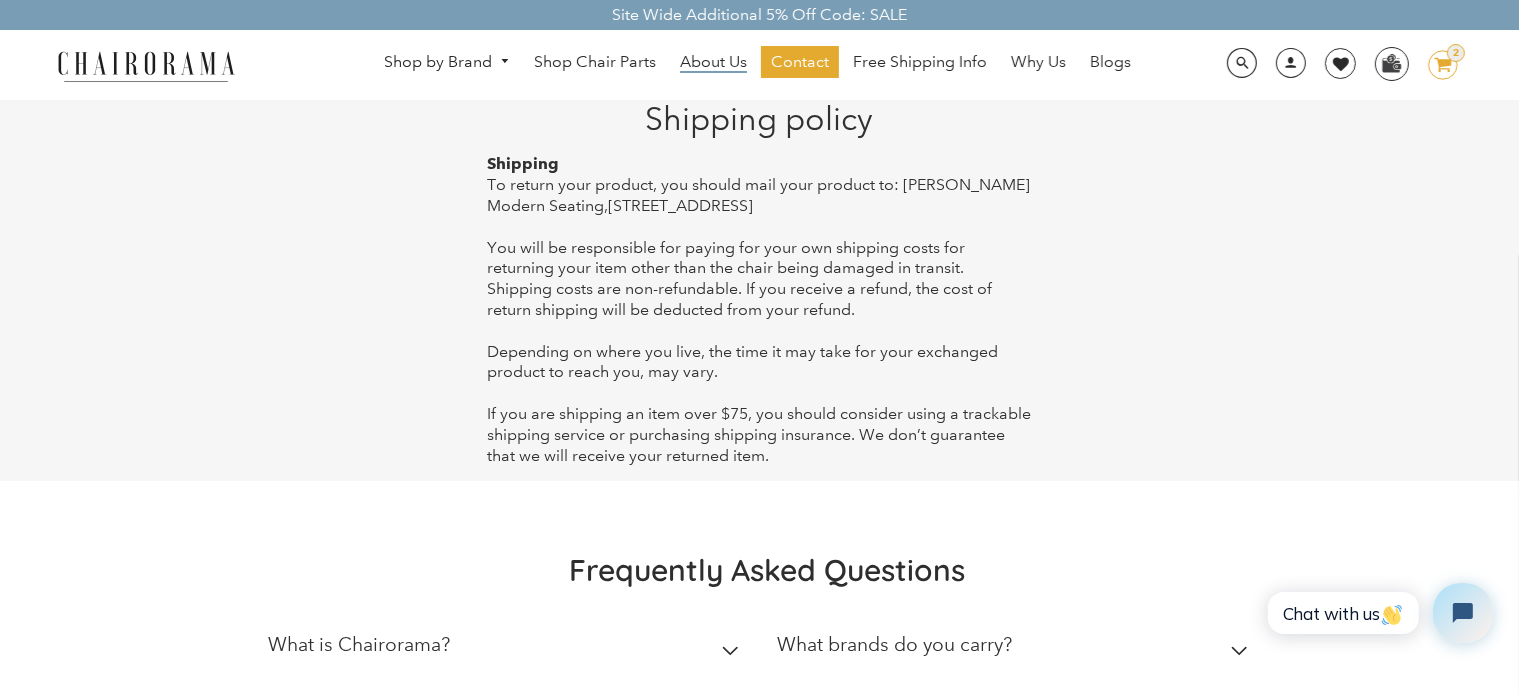 click on "About Us" at bounding box center [713, 62] 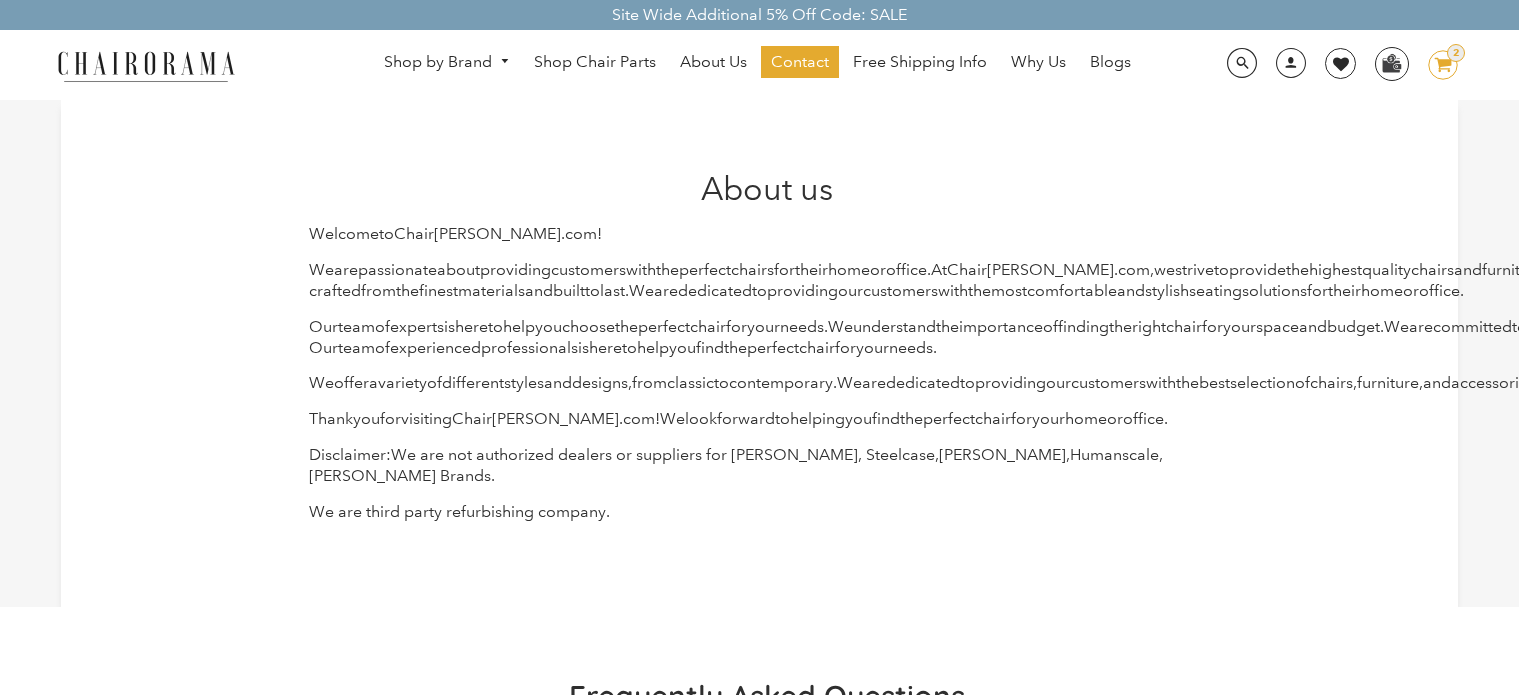 scroll, scrollTop: 0, scrollLeft: 0, axis: both 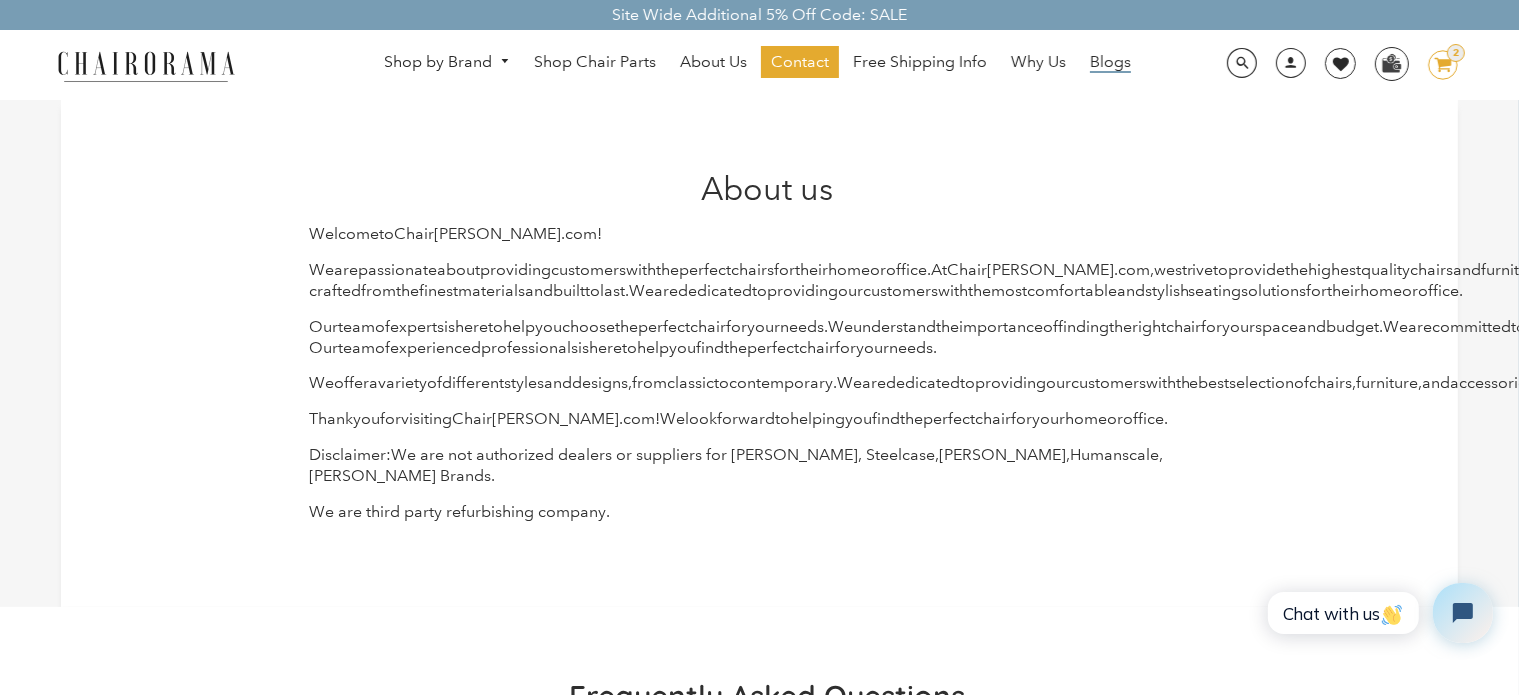 click on "Blogs" at bounding box center [1110, 62] 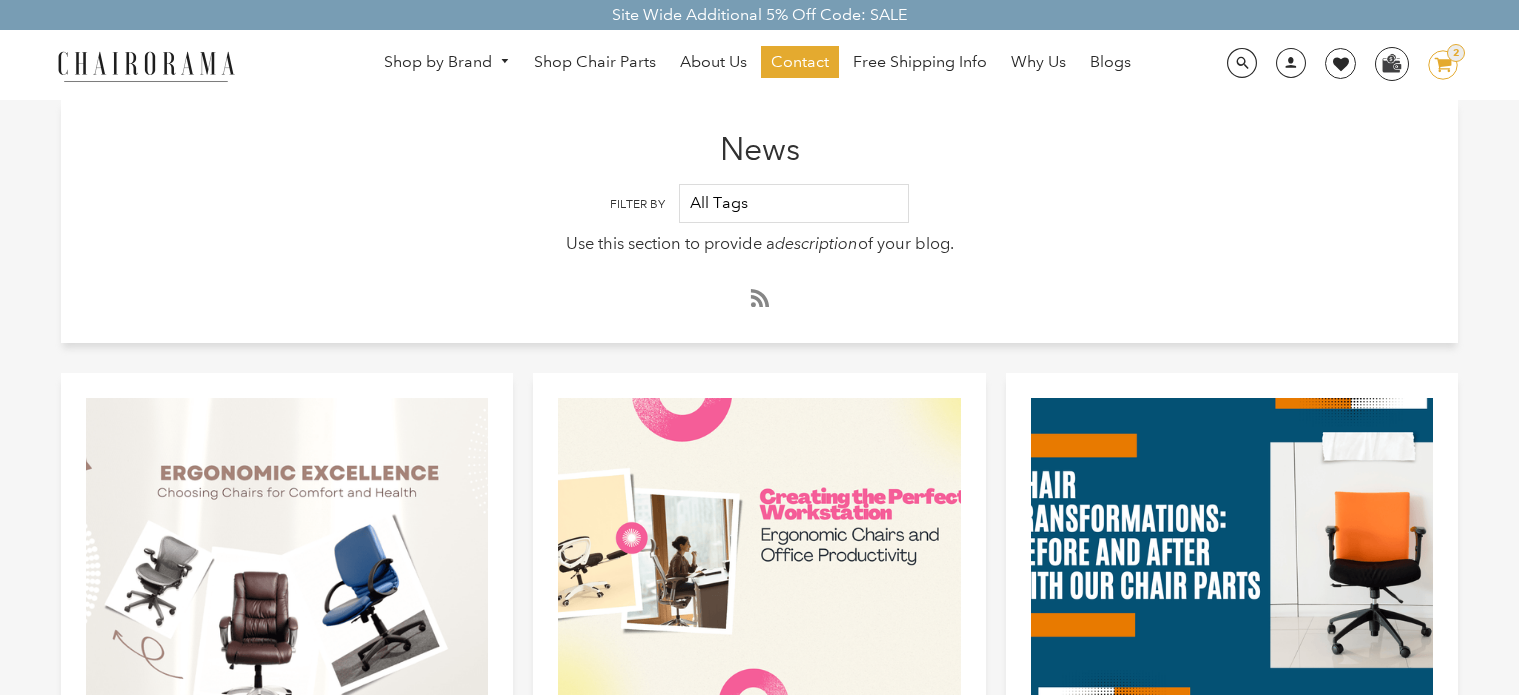 scroll, scrollTop: 0, scrollLeft: 0, axis: both 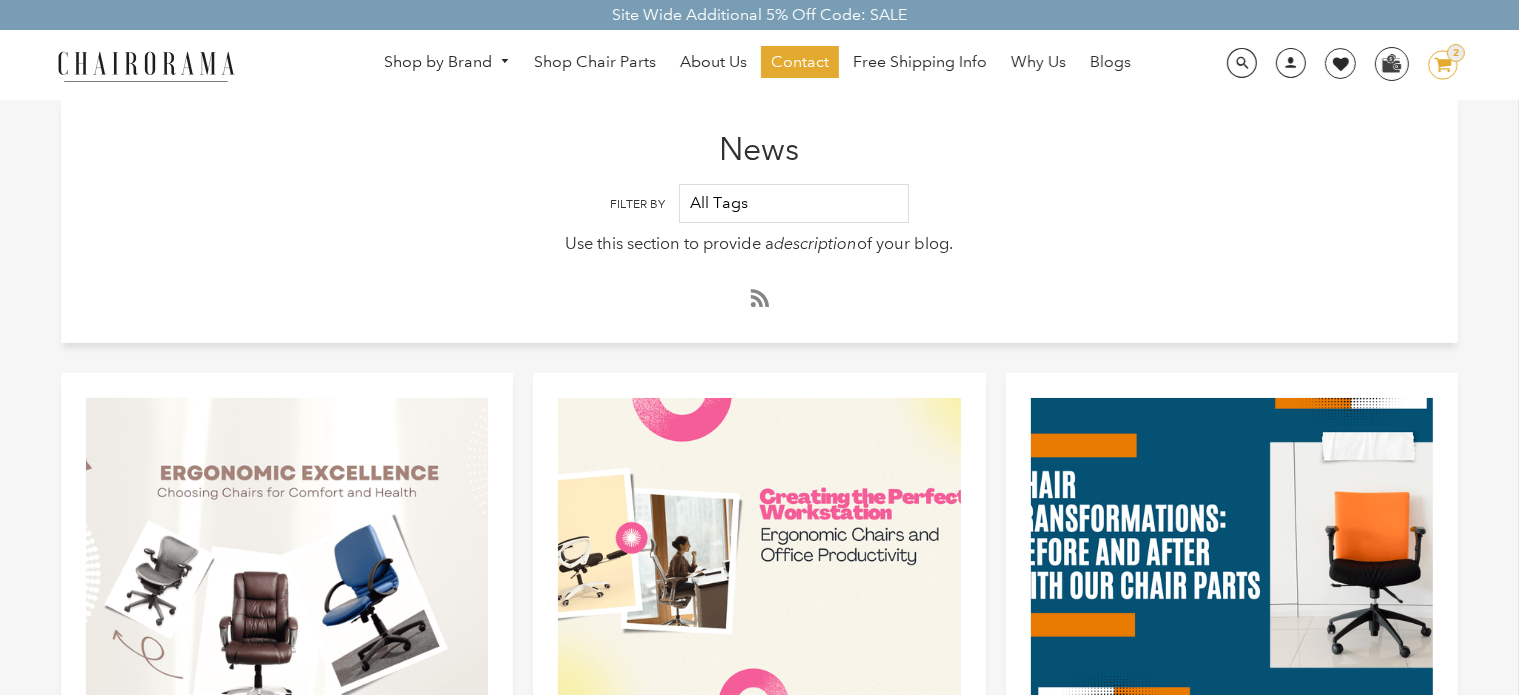 click on "image/svg+xml
Layer 1" 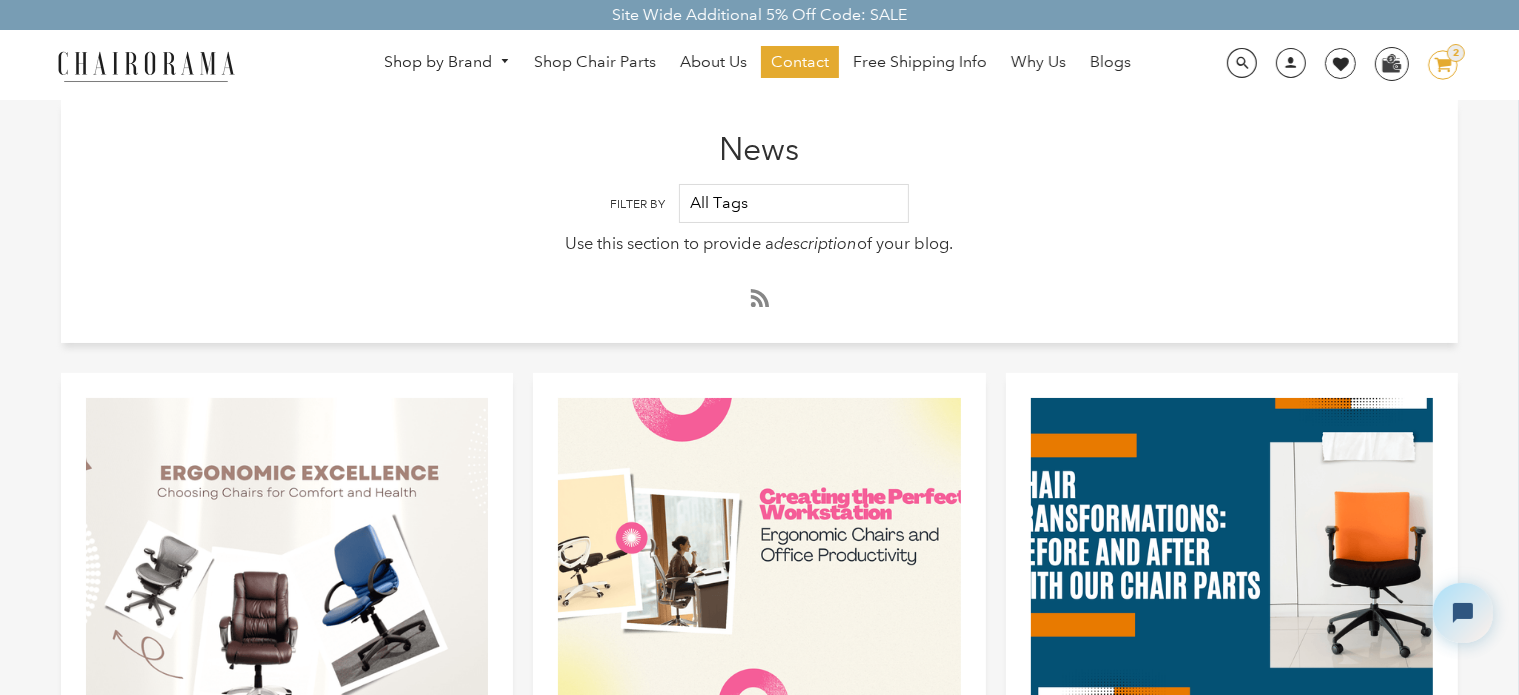 scroll, scrollTop: 0, scrollLeft: 0, axis: both 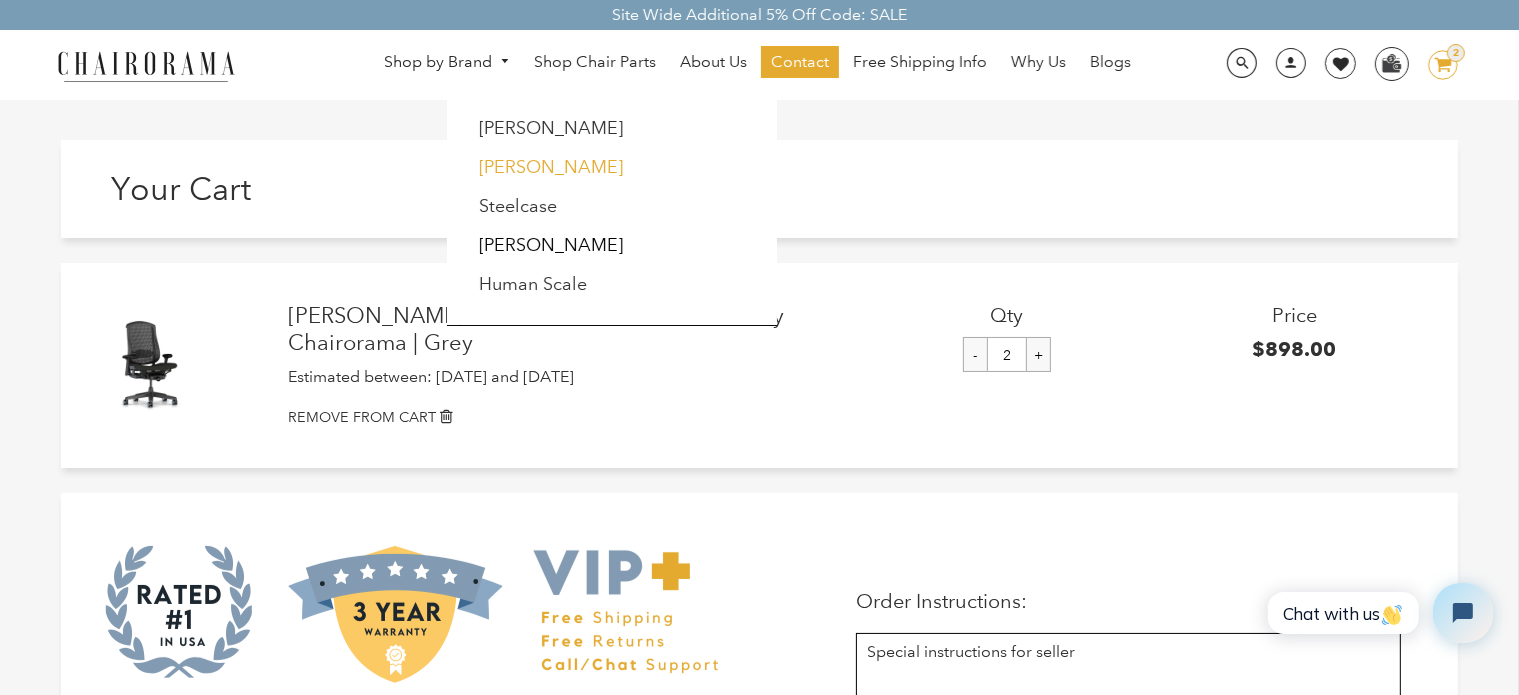 click on "[PERSON_NAME]" at bounding box center (551, 167) 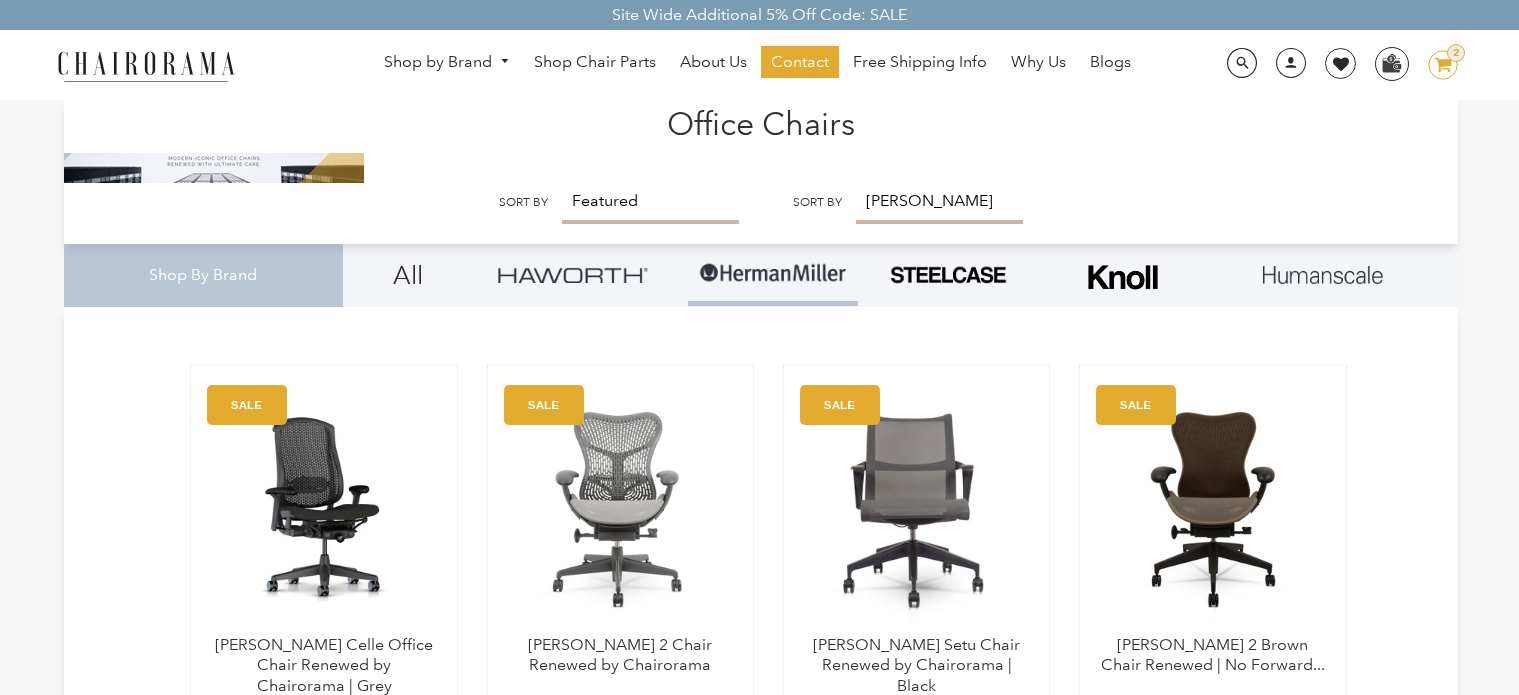 scroll, scrollTop: 0, scrollLeft: 0, axis: both 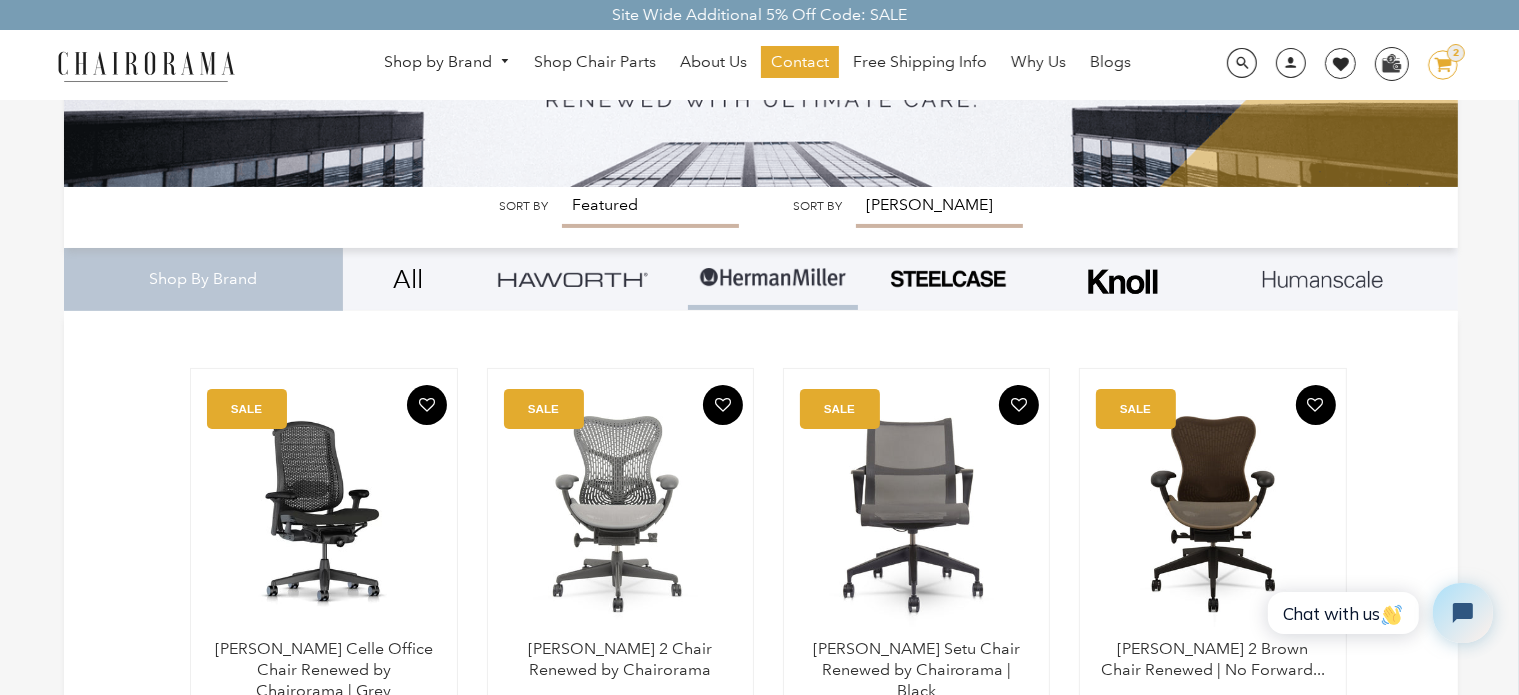 click on "All" at bounding box center (408, 279) 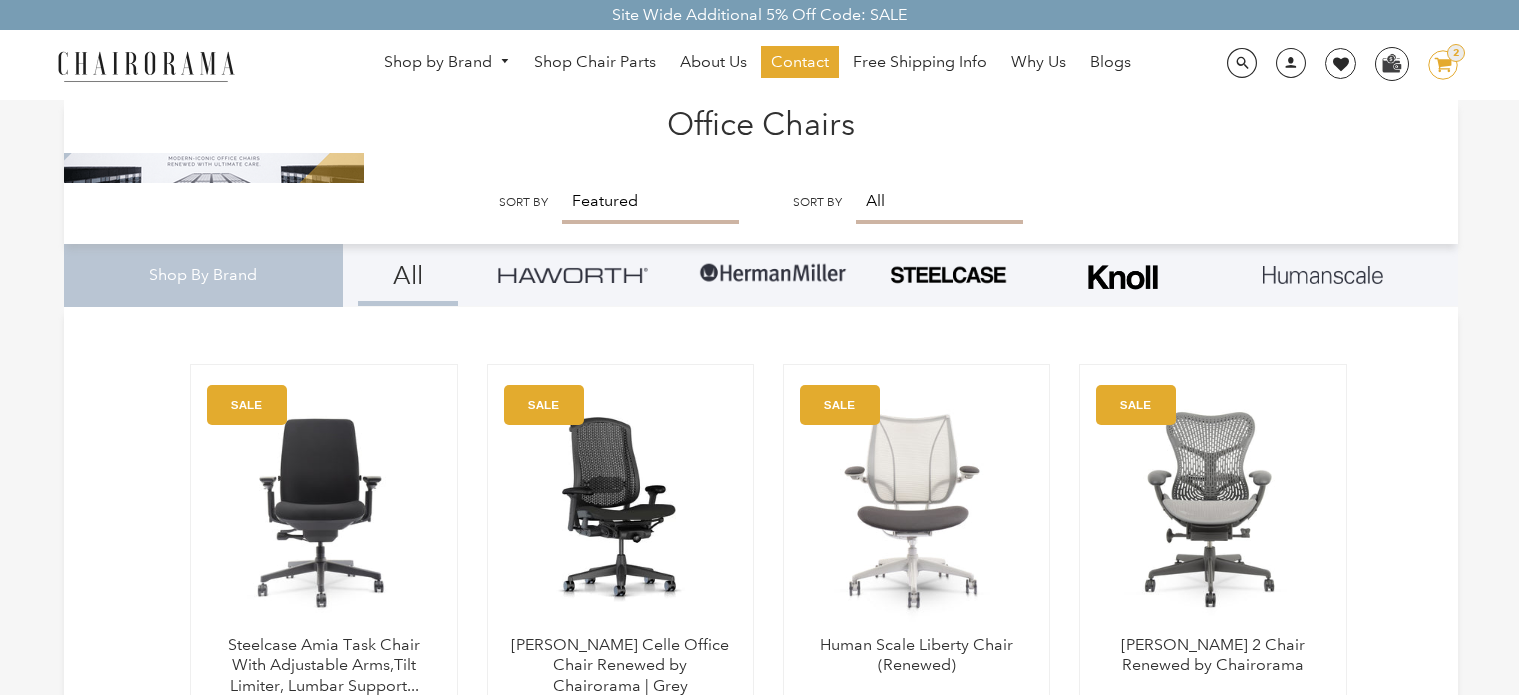 scroll, scrollTop: 0, scrollLeft: 0, axis: both 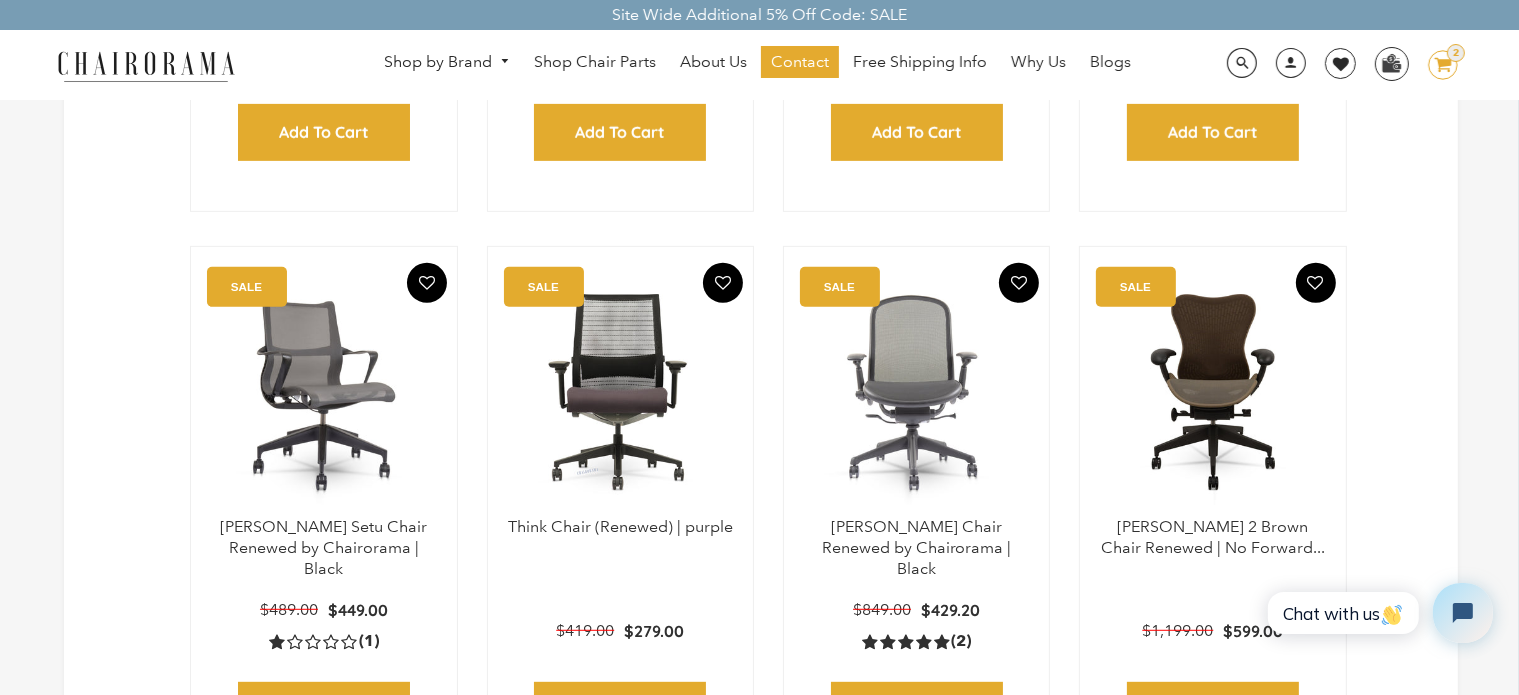 click at bounding box center [323, 392] 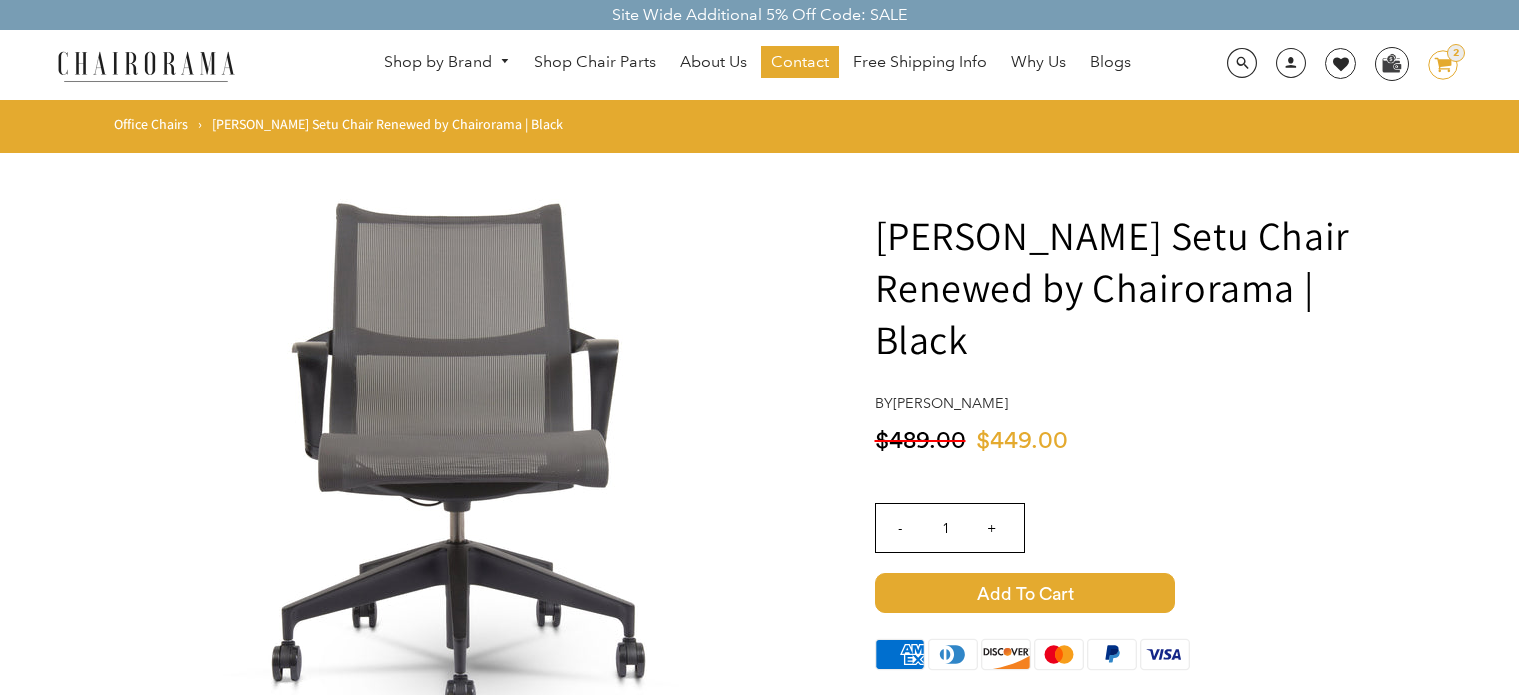 scroll, scrollTop: 0, scrollLeft: 0, axis: both 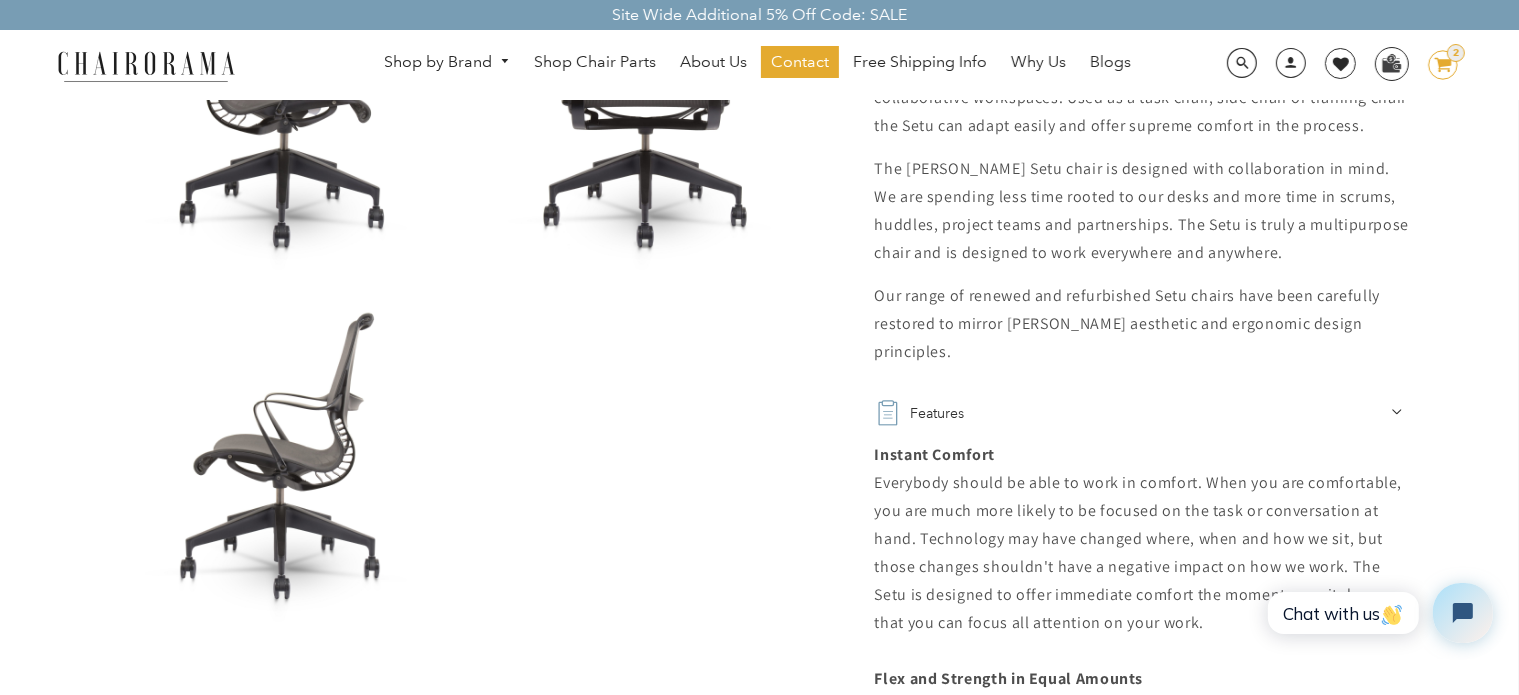 click 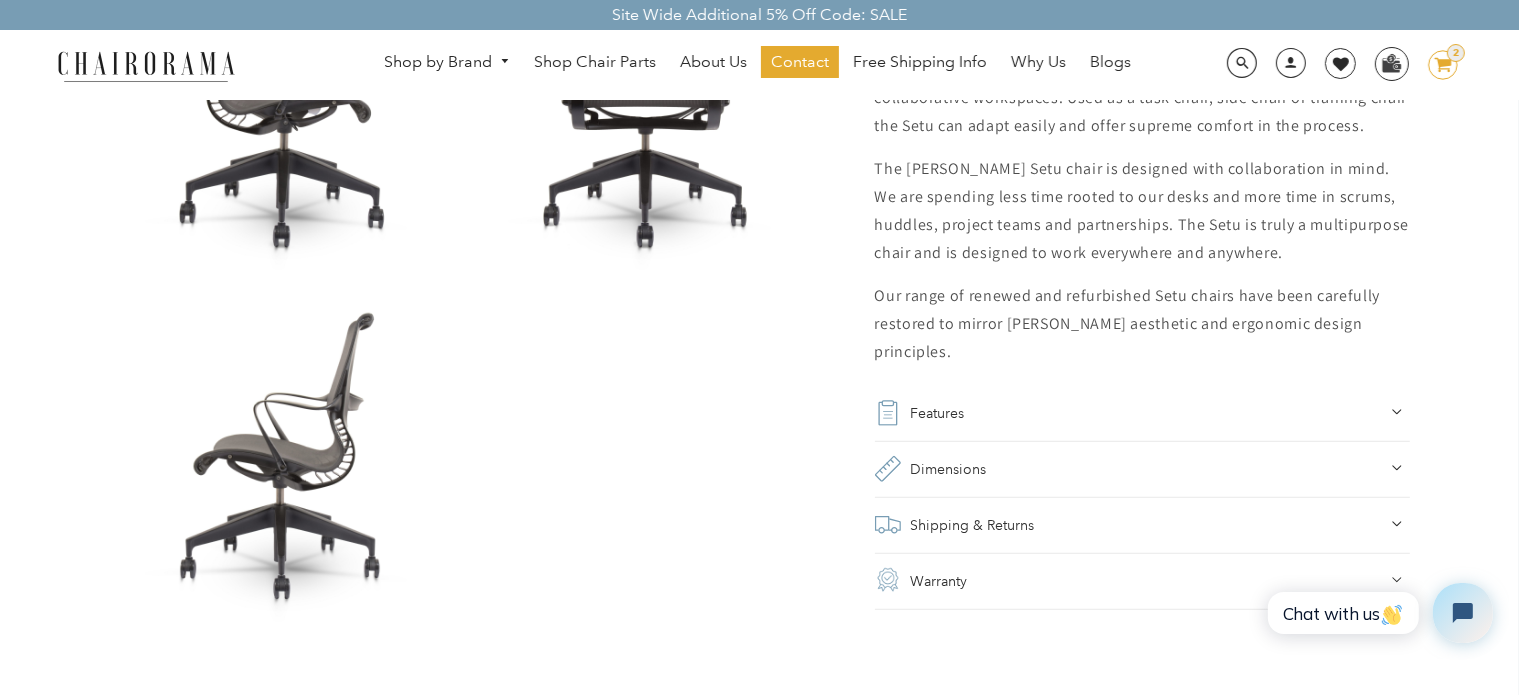 click 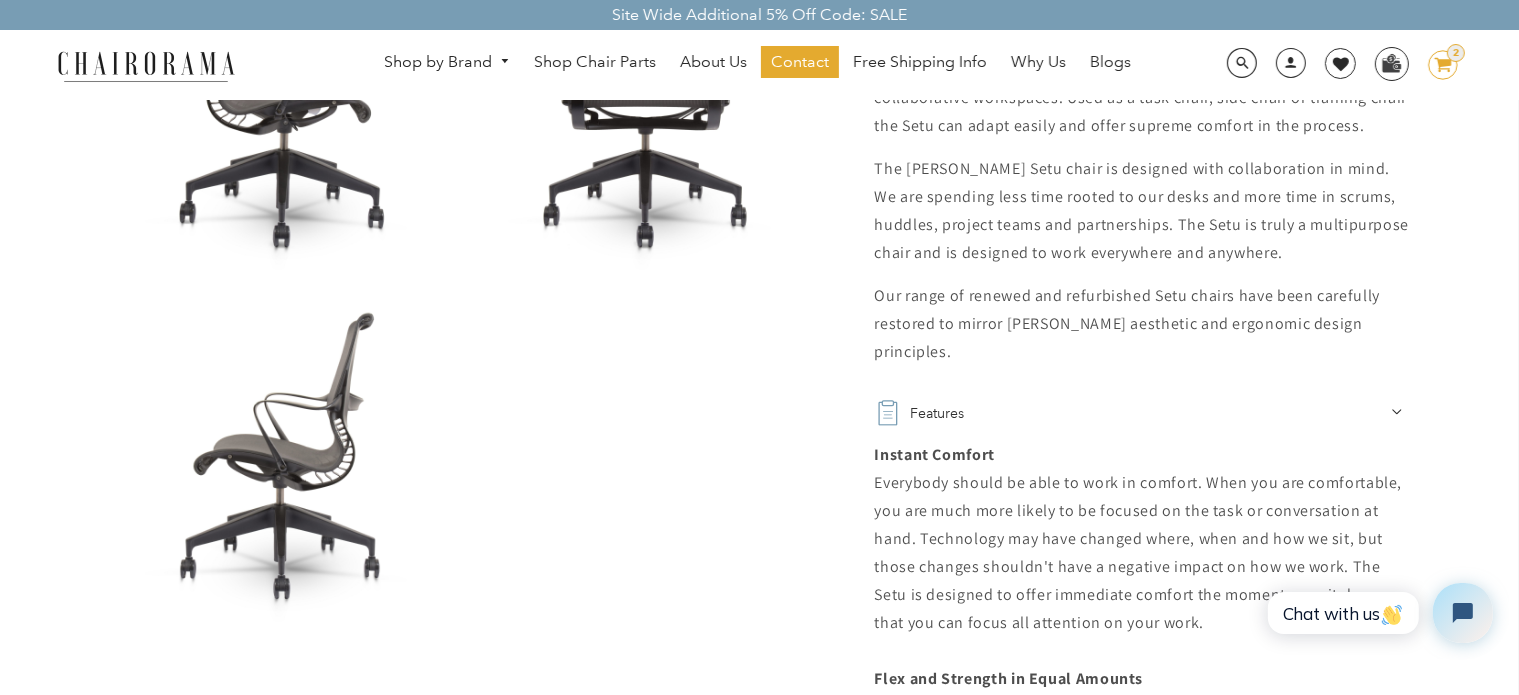 click 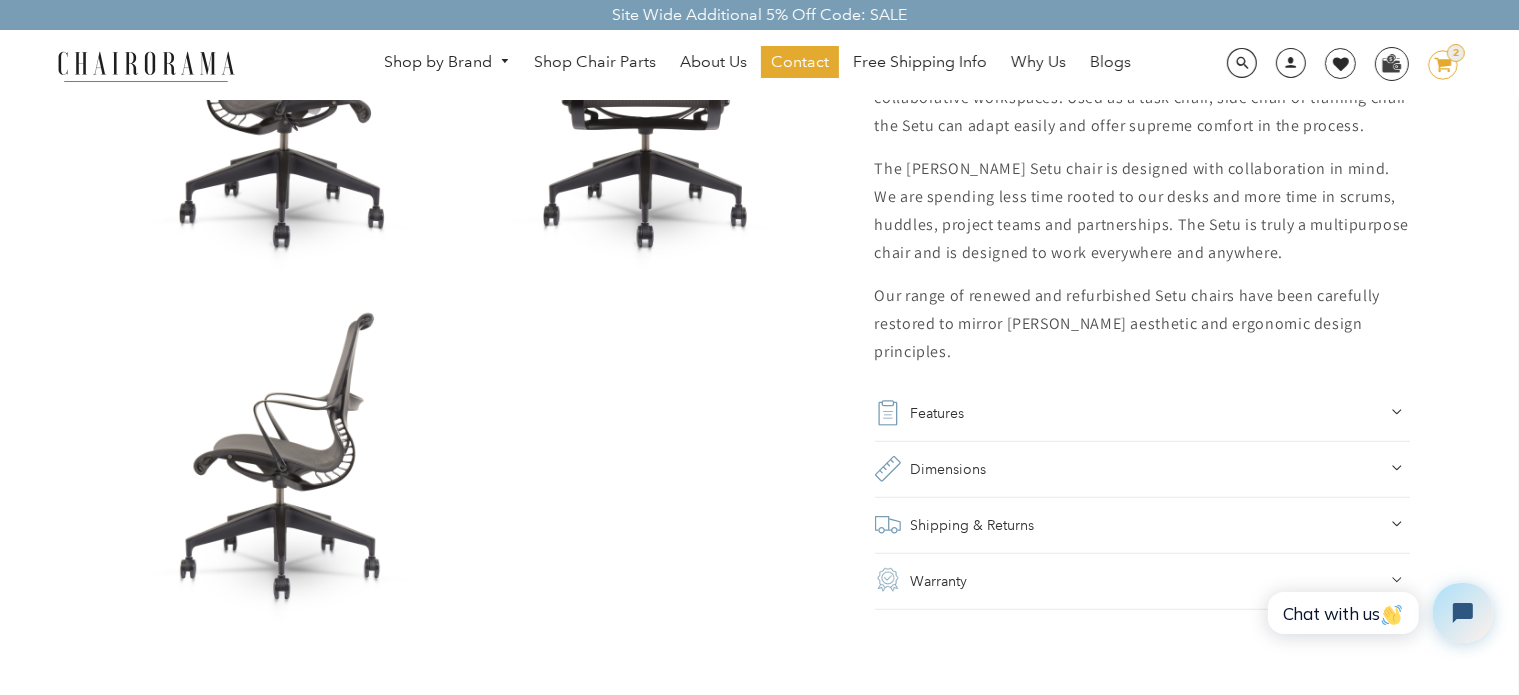 click 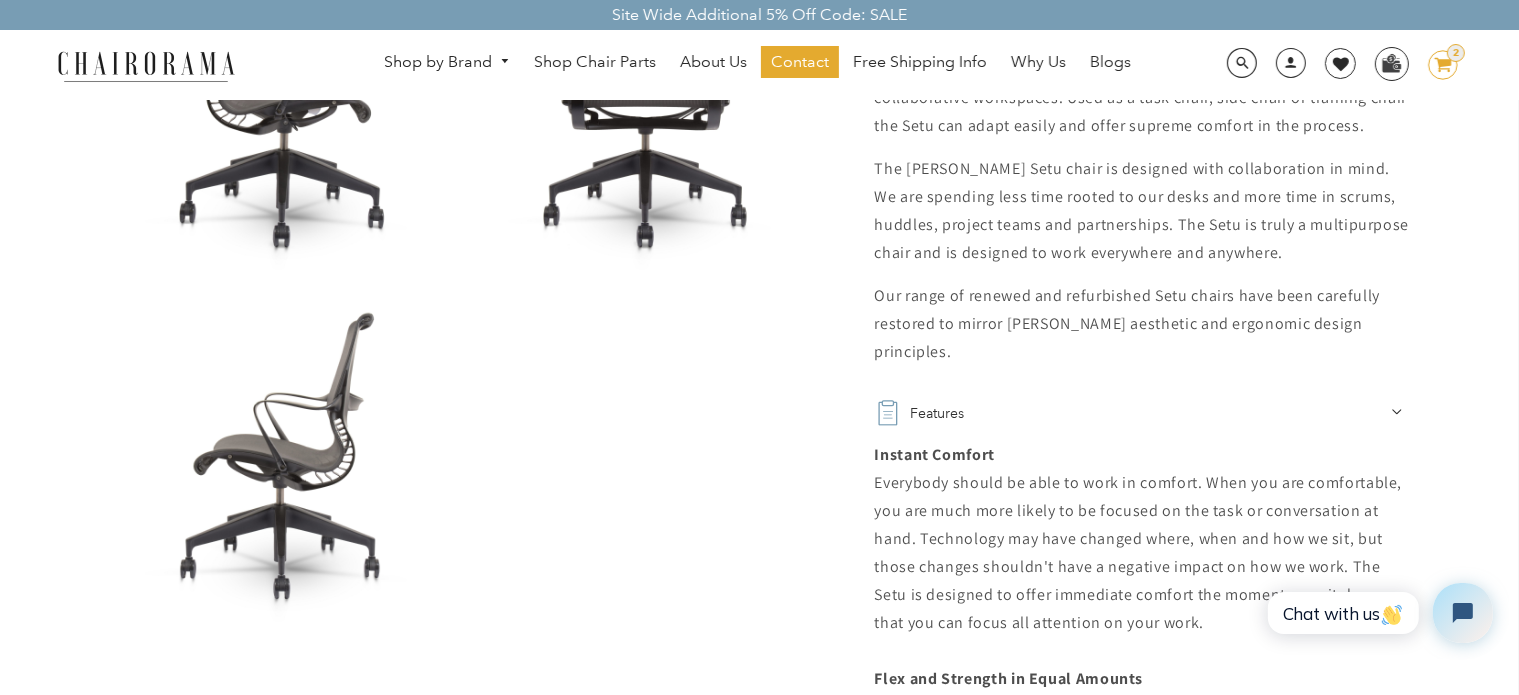 click 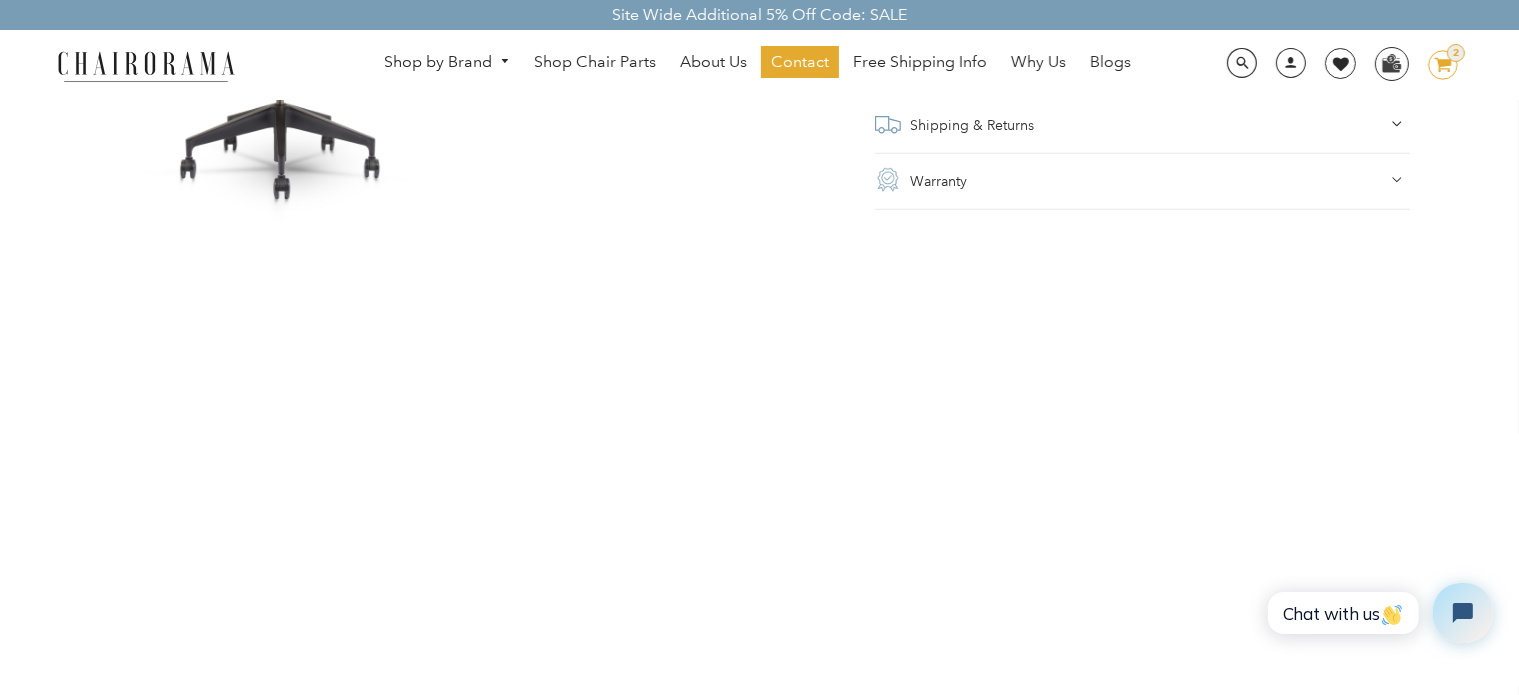 scroll, scrollTop: 1600, scrollLeft: 0, axis: vertical 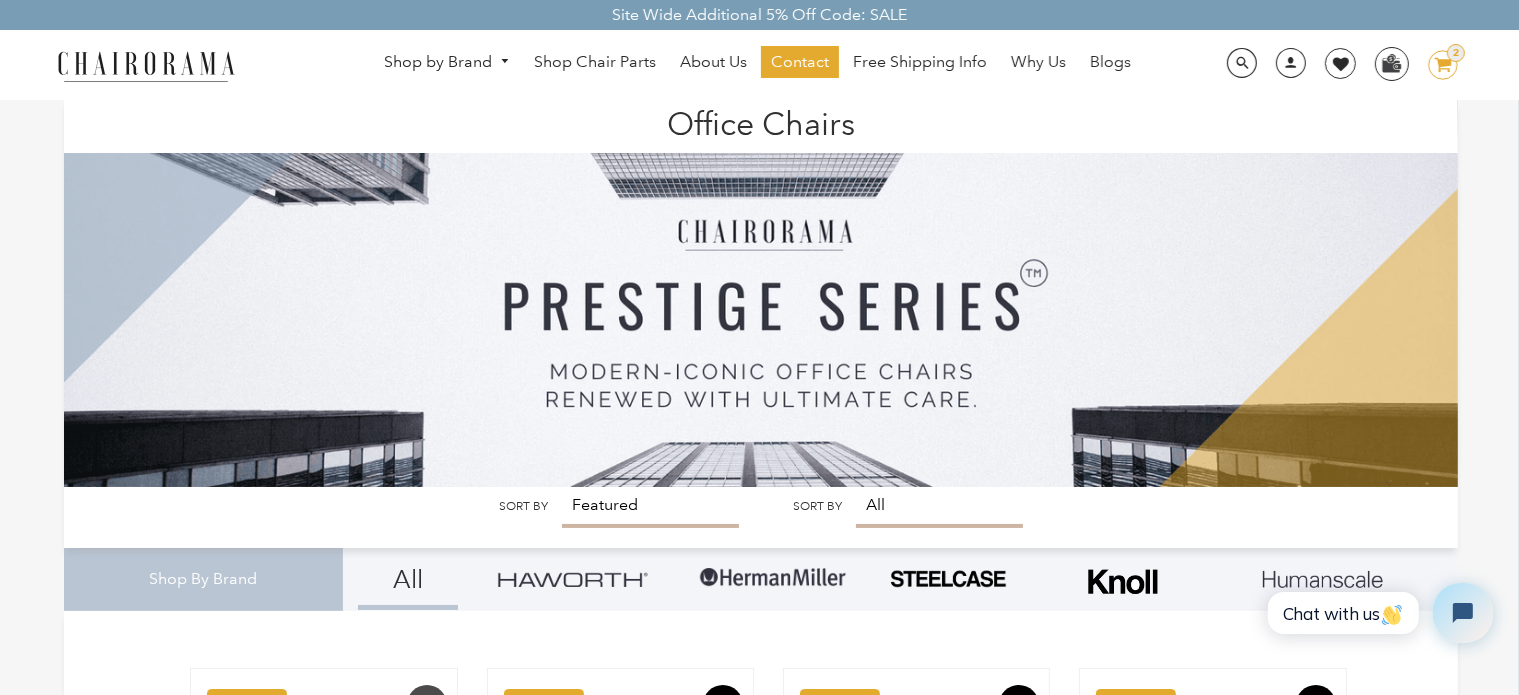 click at bounding box center (146, 65) 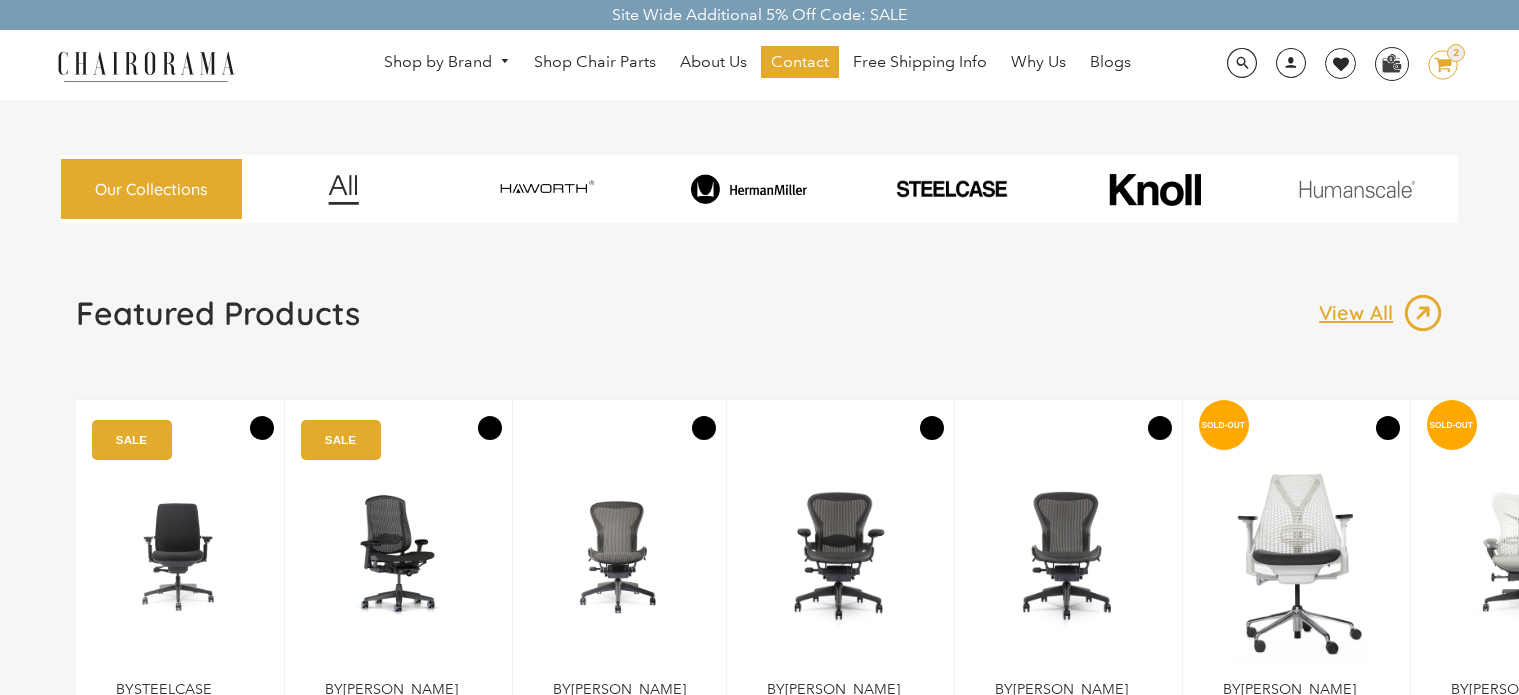 scroll, scrollTop: 0, scrollLeft: 0, axis: both 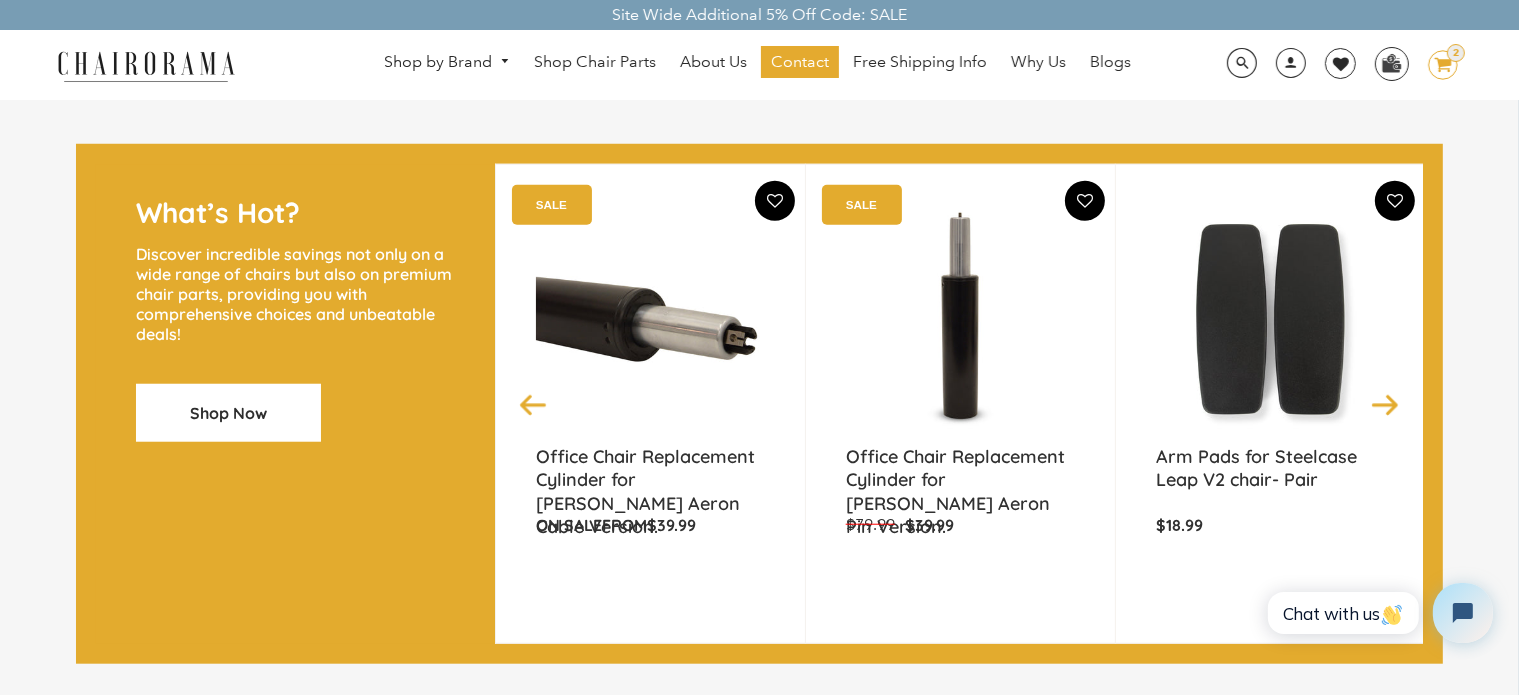 click on "Previous" at bounding box center [533, 403] 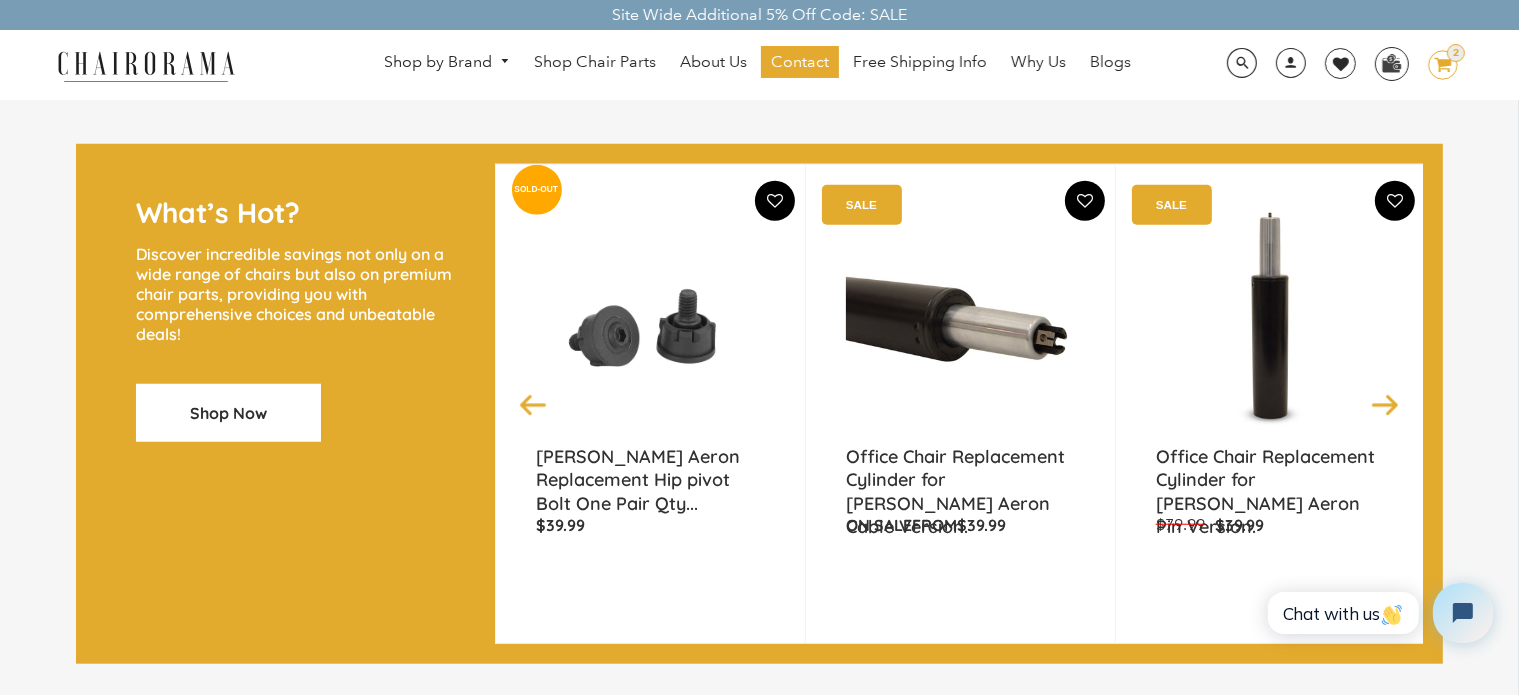 click on "Previous" at bounding box center [533, 403] 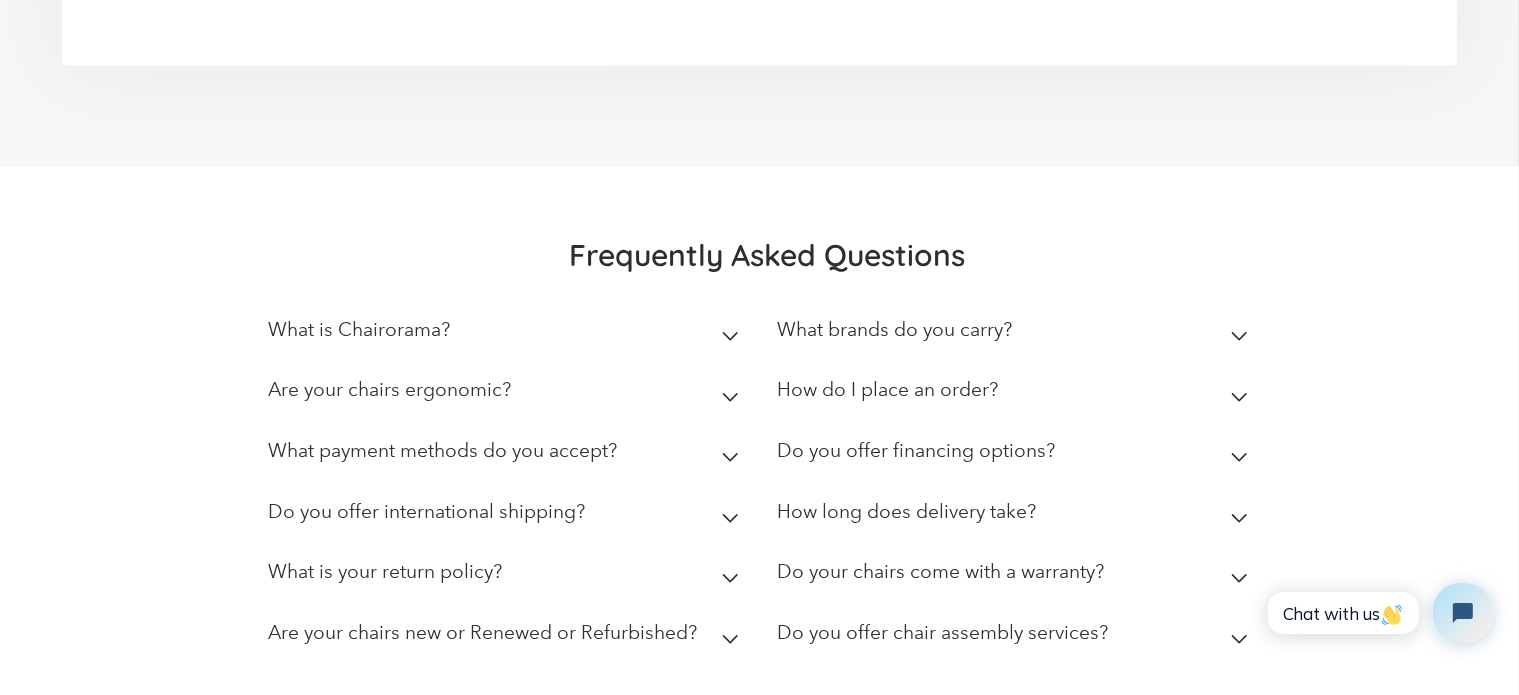 scroll, scrollTop: 5400, scrollLeft: 0, axis: vertical 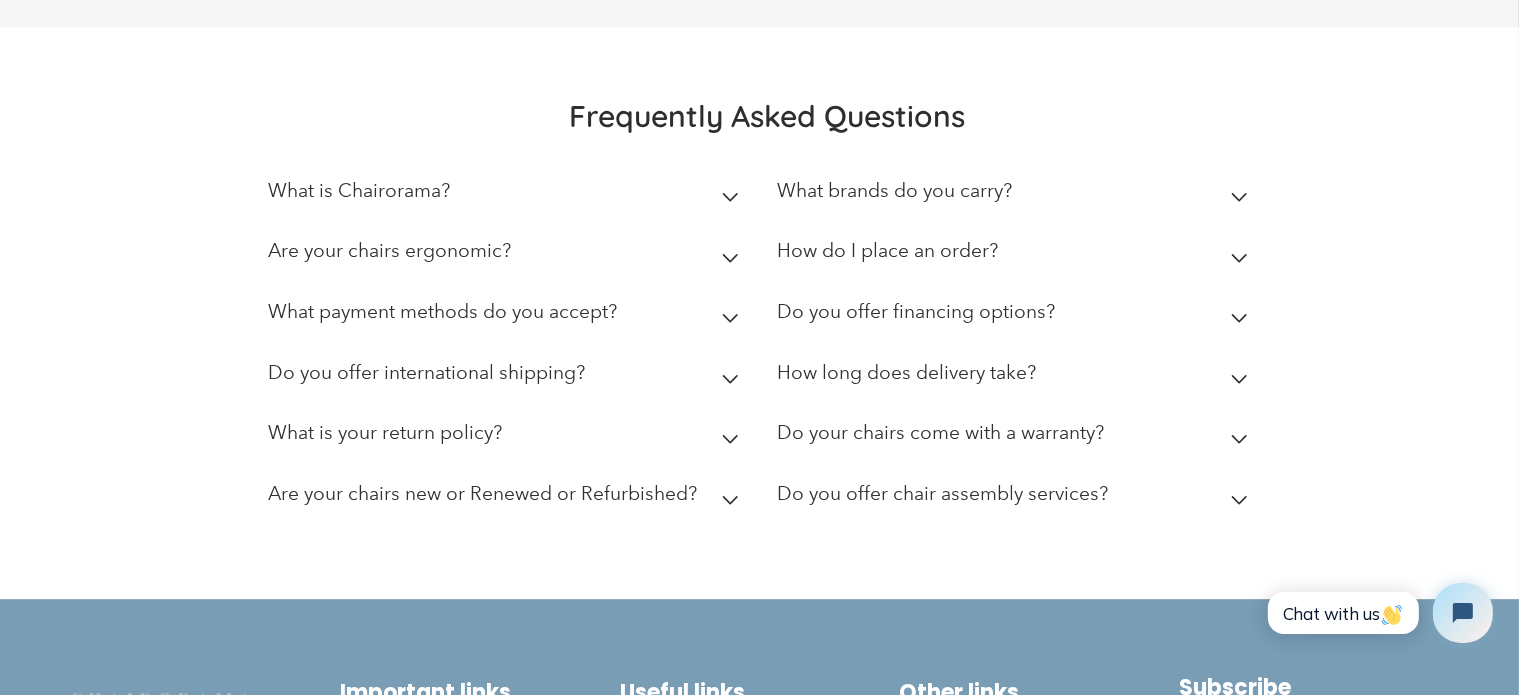 click on "What is Chairorama?" at bounding box center [507, 195] 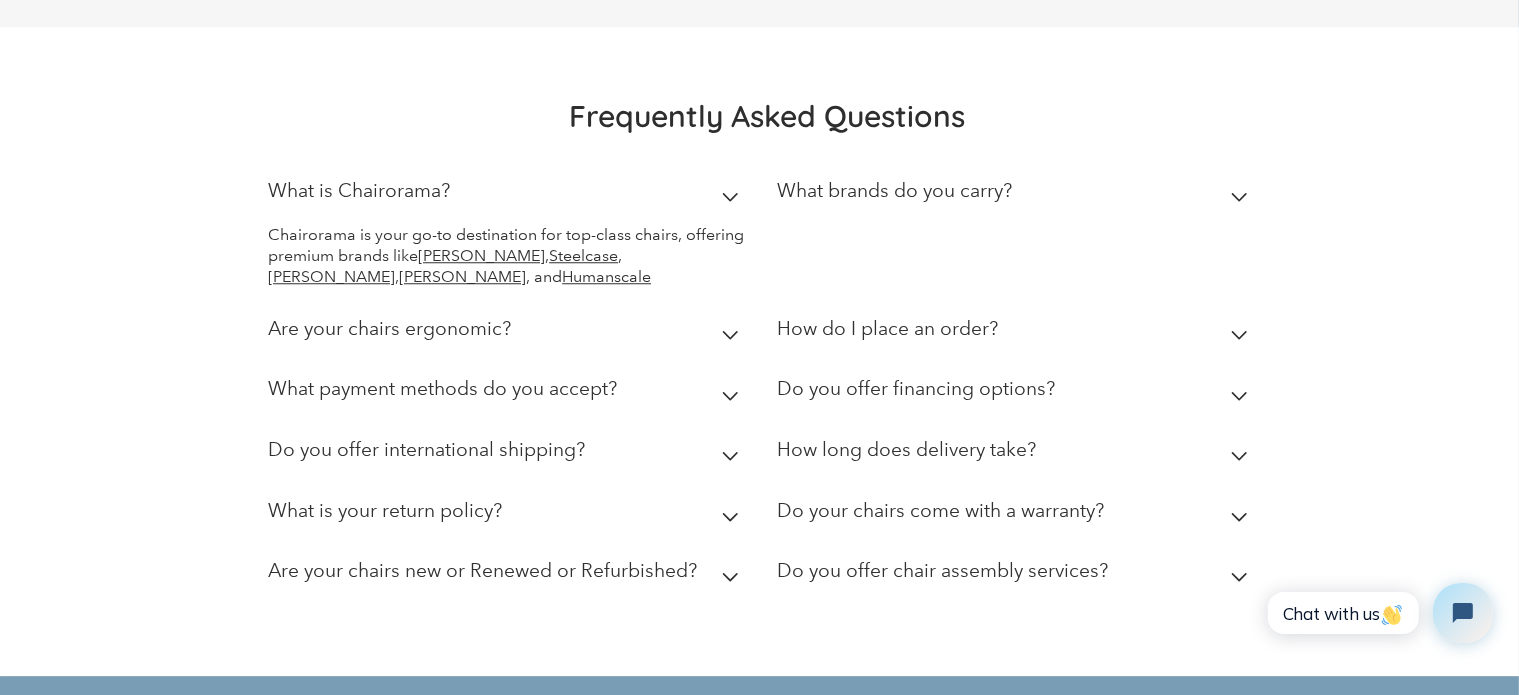 click on "What is Chairorama?" at bounding box center (507, 195) 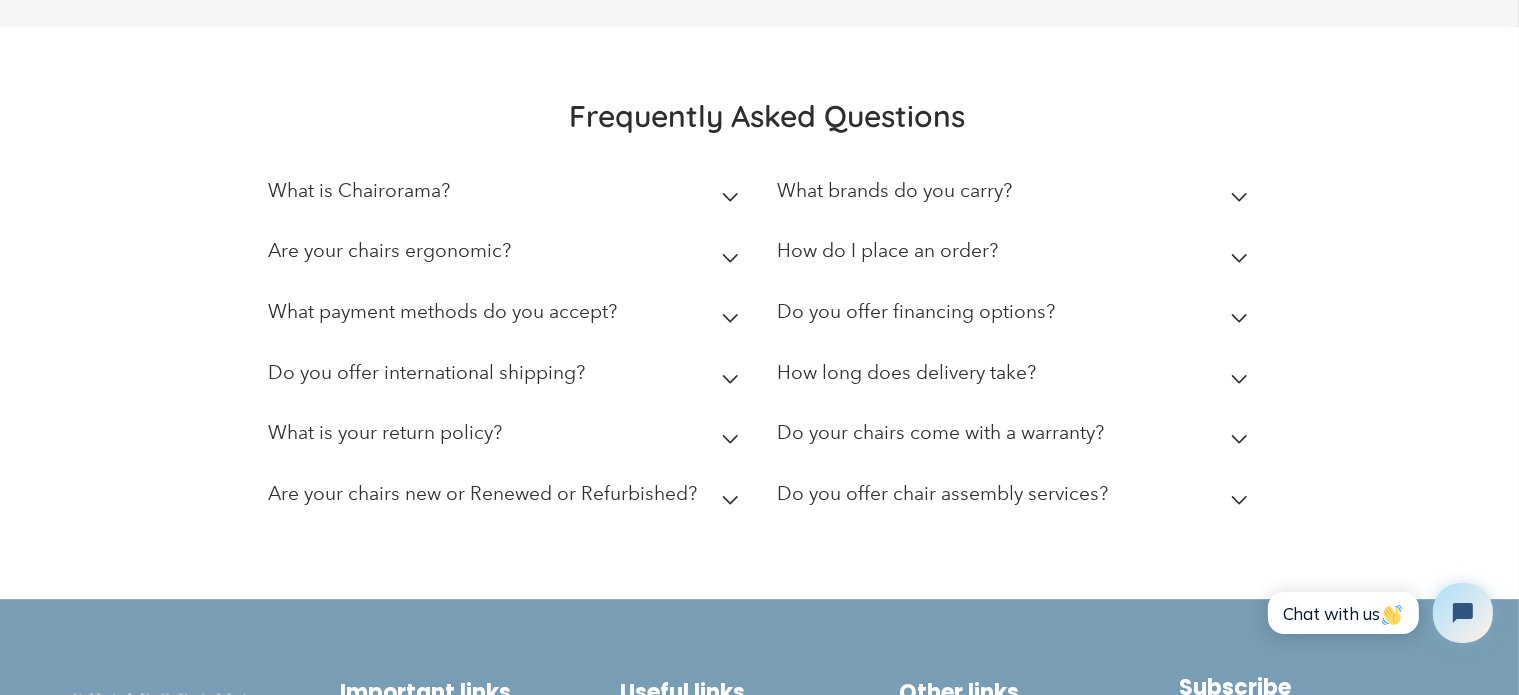 click on "What brands do you carry?" at bounding box center (1016, 195) 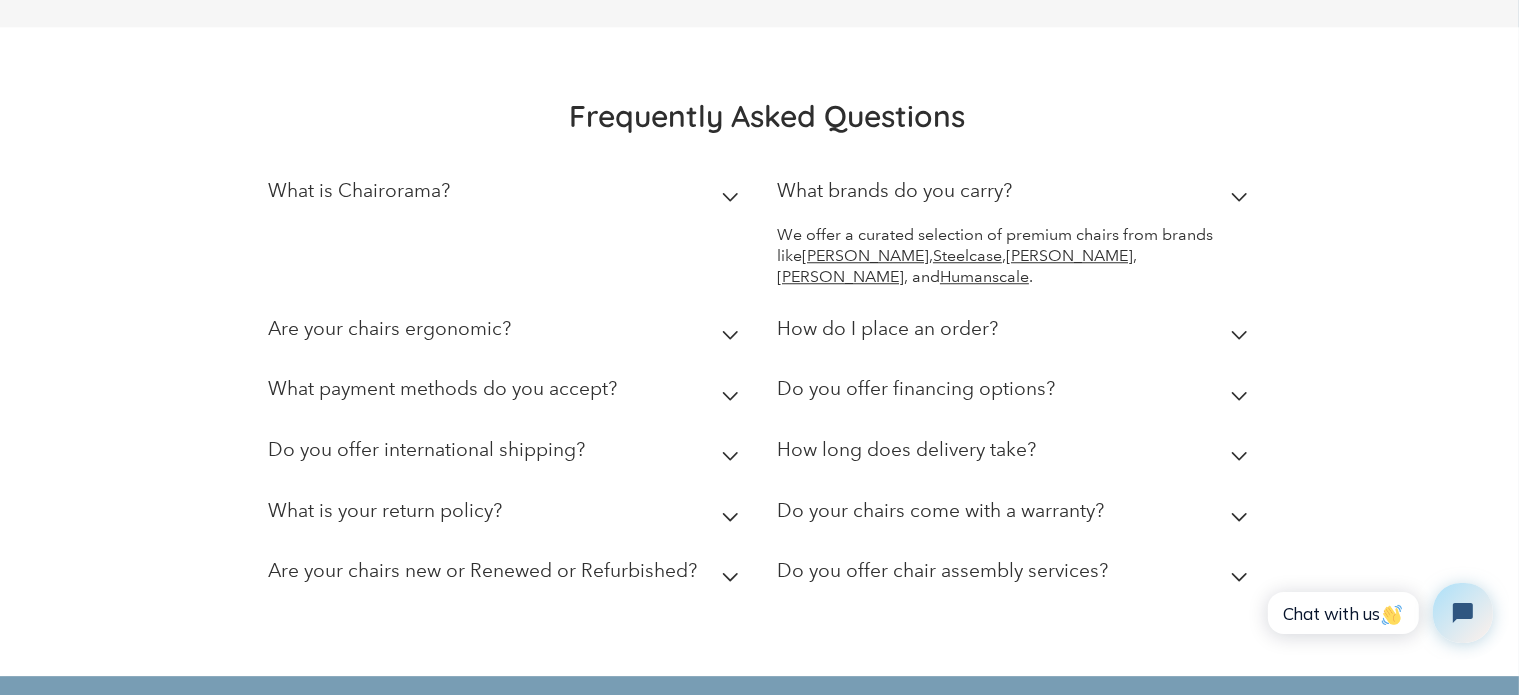 click on "What brands do you carry?" at bounding box center (1016, 195) 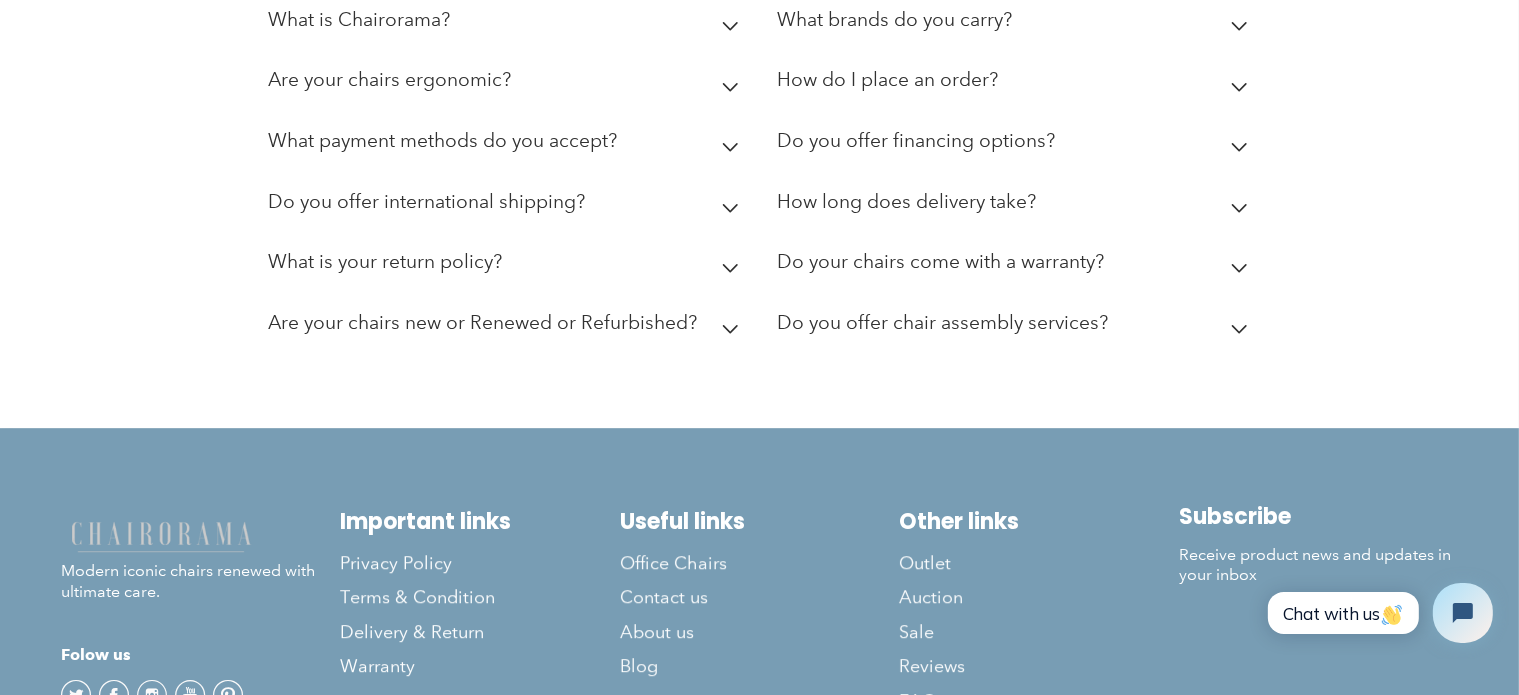 scroll, scrollTop: 5695, scrollLeft: 0, axis: vertical 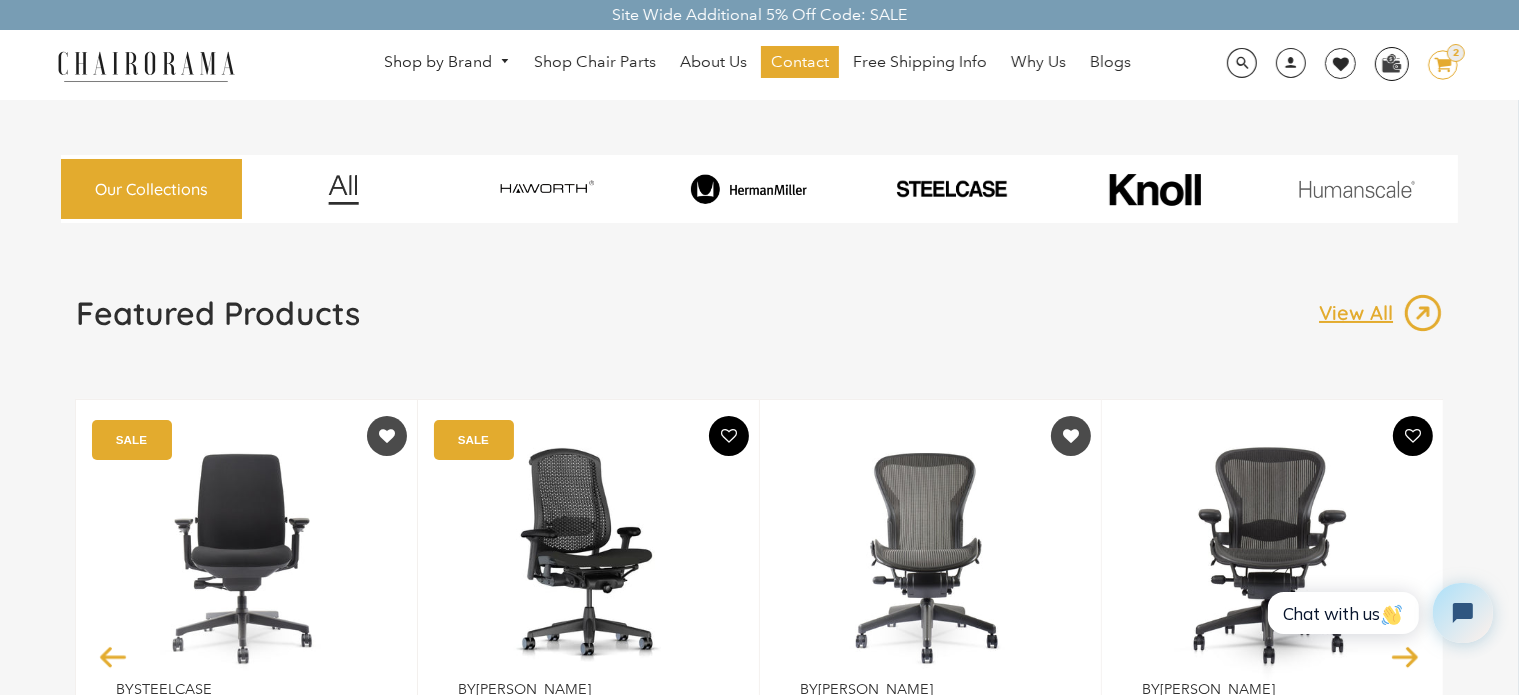 click at bounding box center (1391, 63) 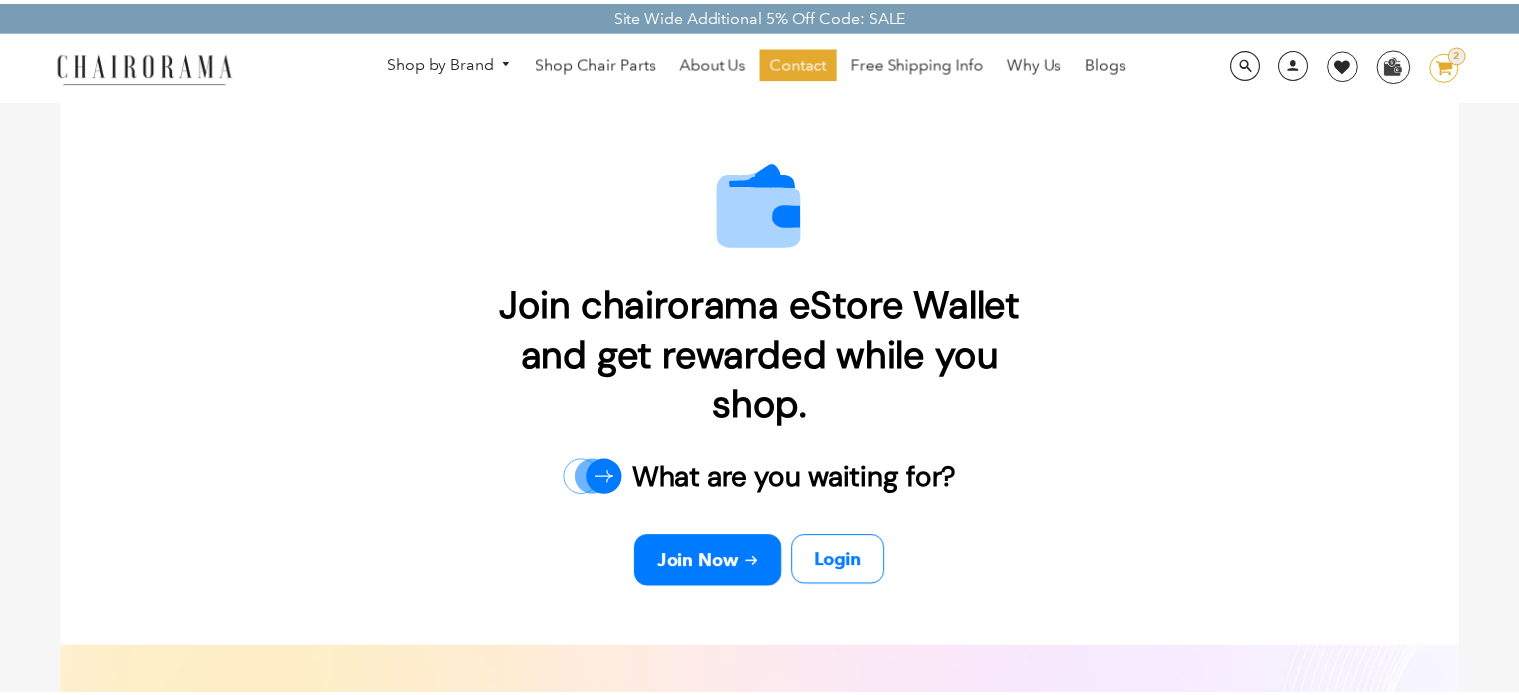 scroll, scrollTop: 0, scrollLeft: 0, axis: both 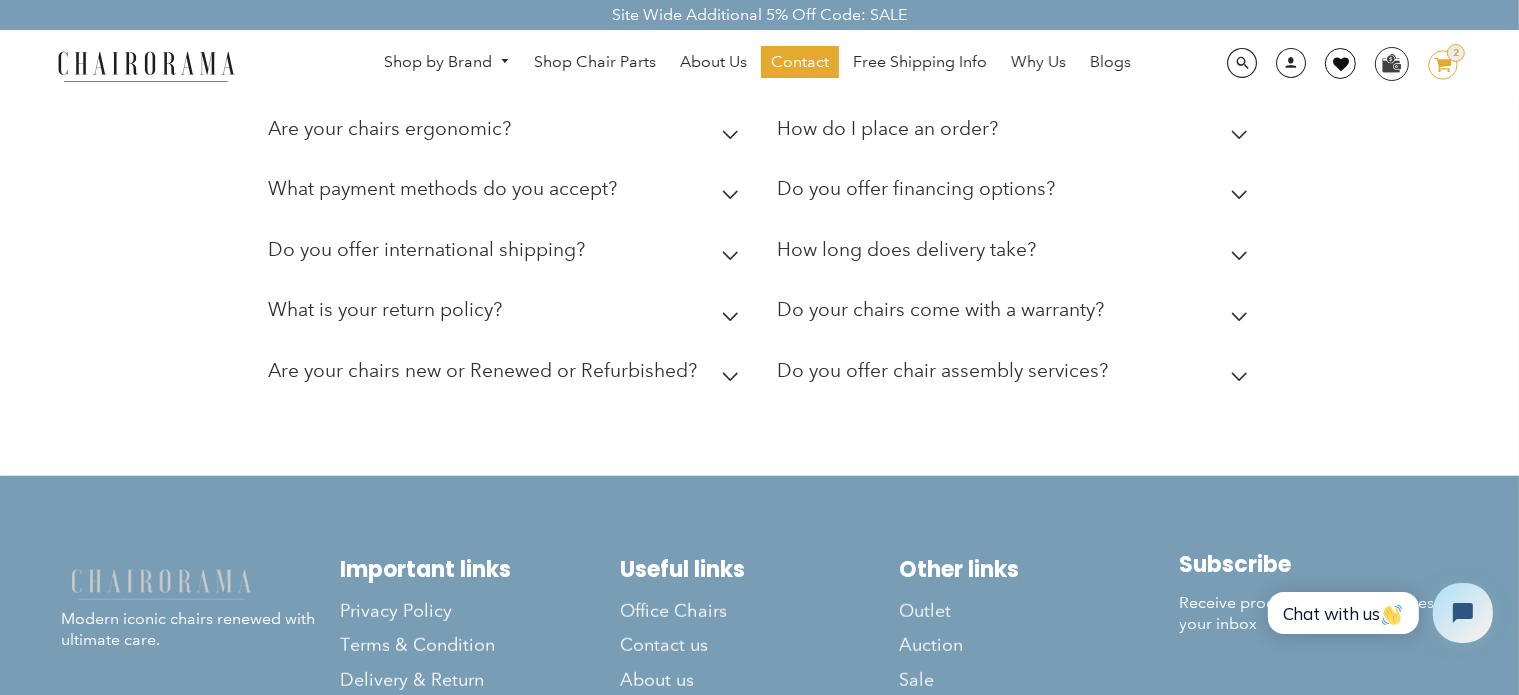 click at bounding box center (1340, 63) 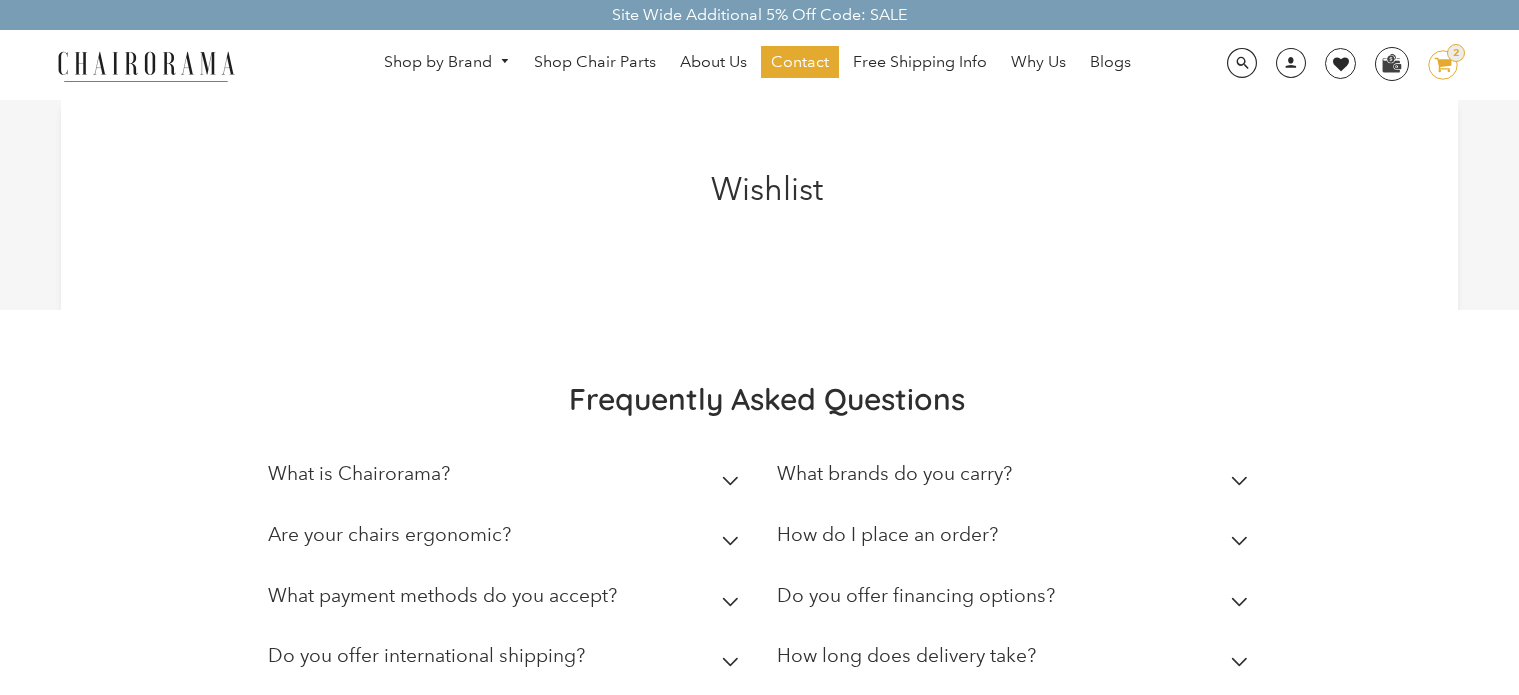 scroll, scrollTop: 0, scrollLeft: 0, axis: both 